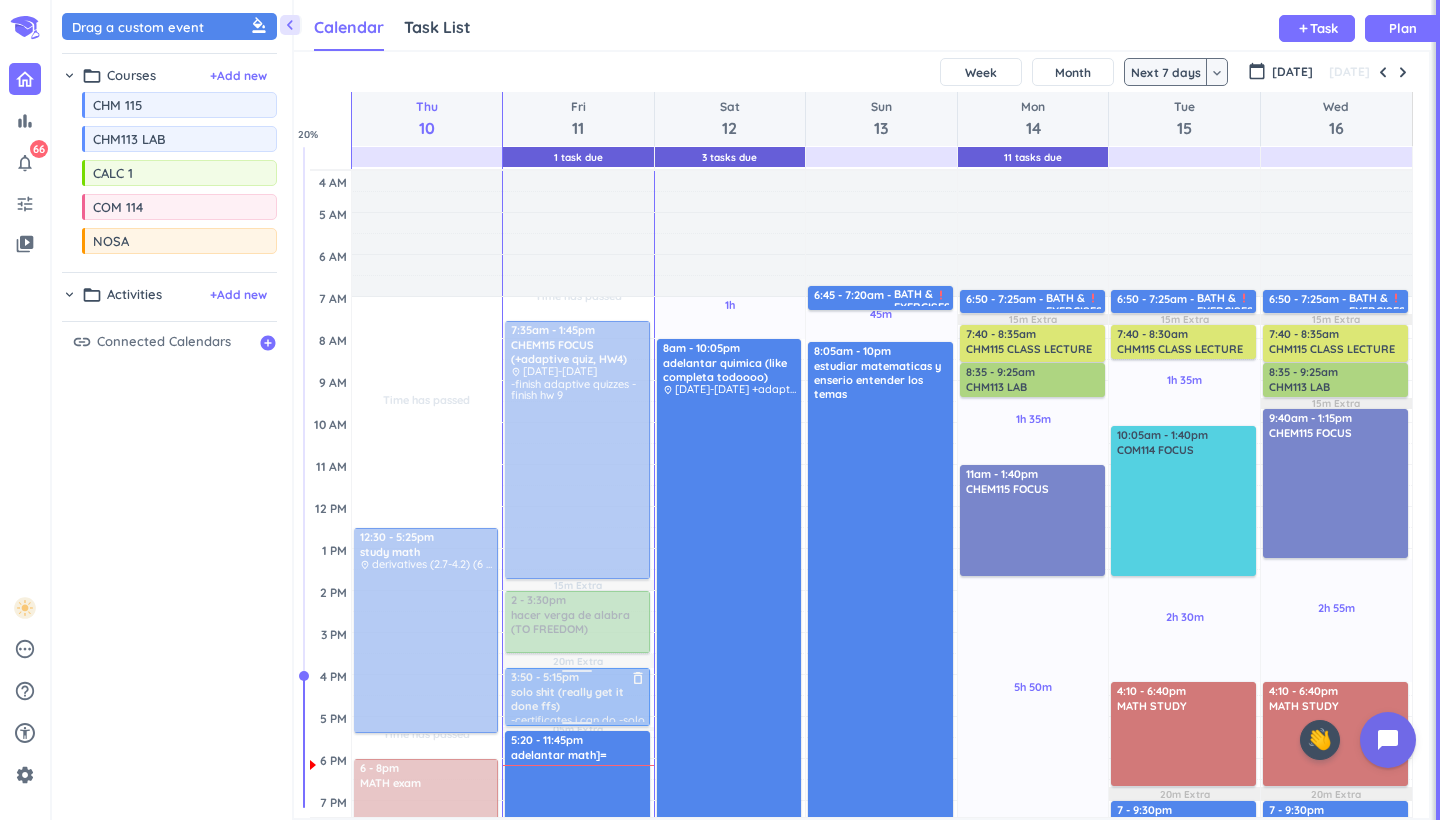 scroll, scrollTop: 0, scrollLeft: 0, axis: both 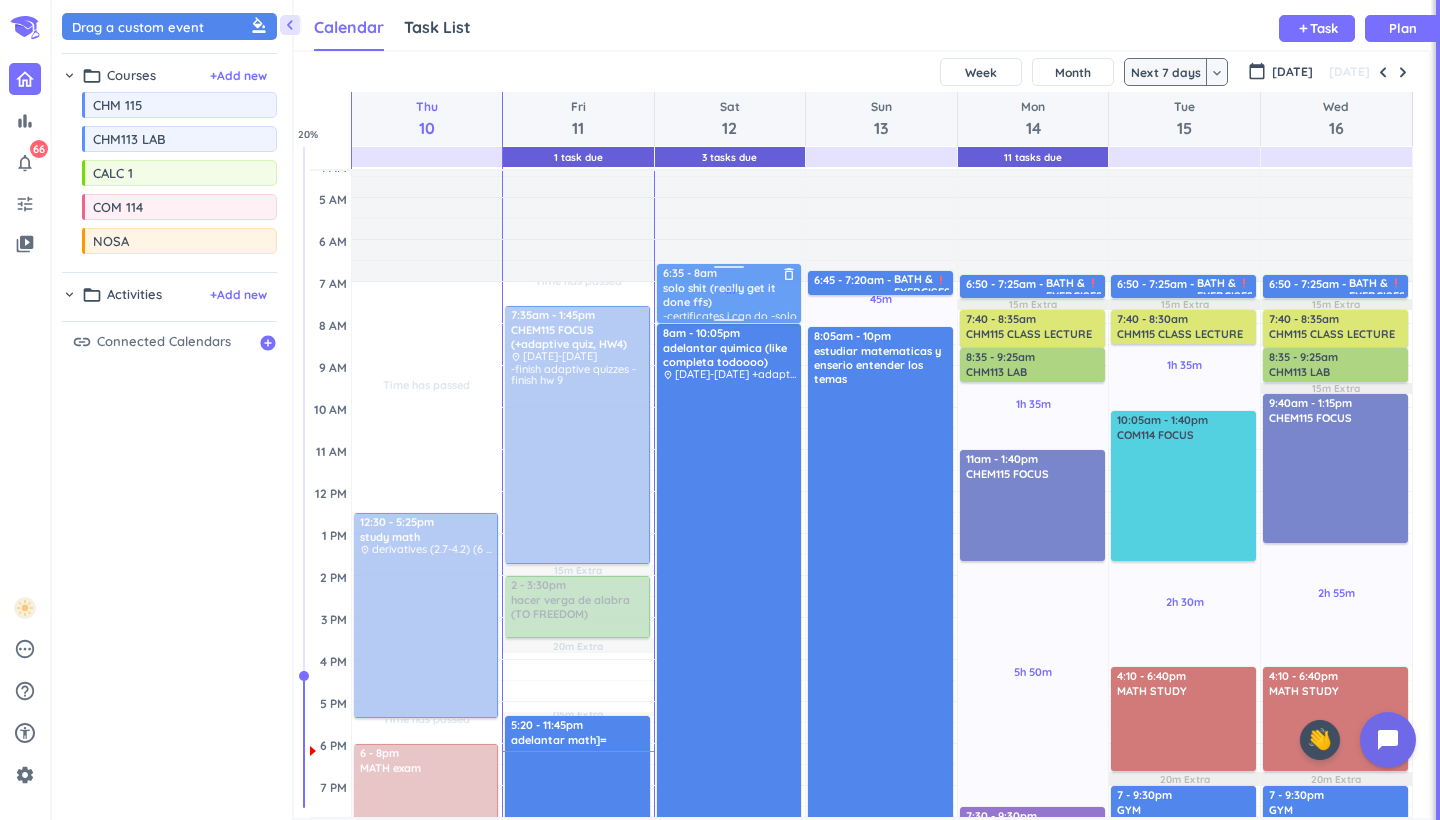 drag, startPoint x: 598, startPoint y: 341, endPoint x: 739, endPoint y: 297, distance: 147.7058 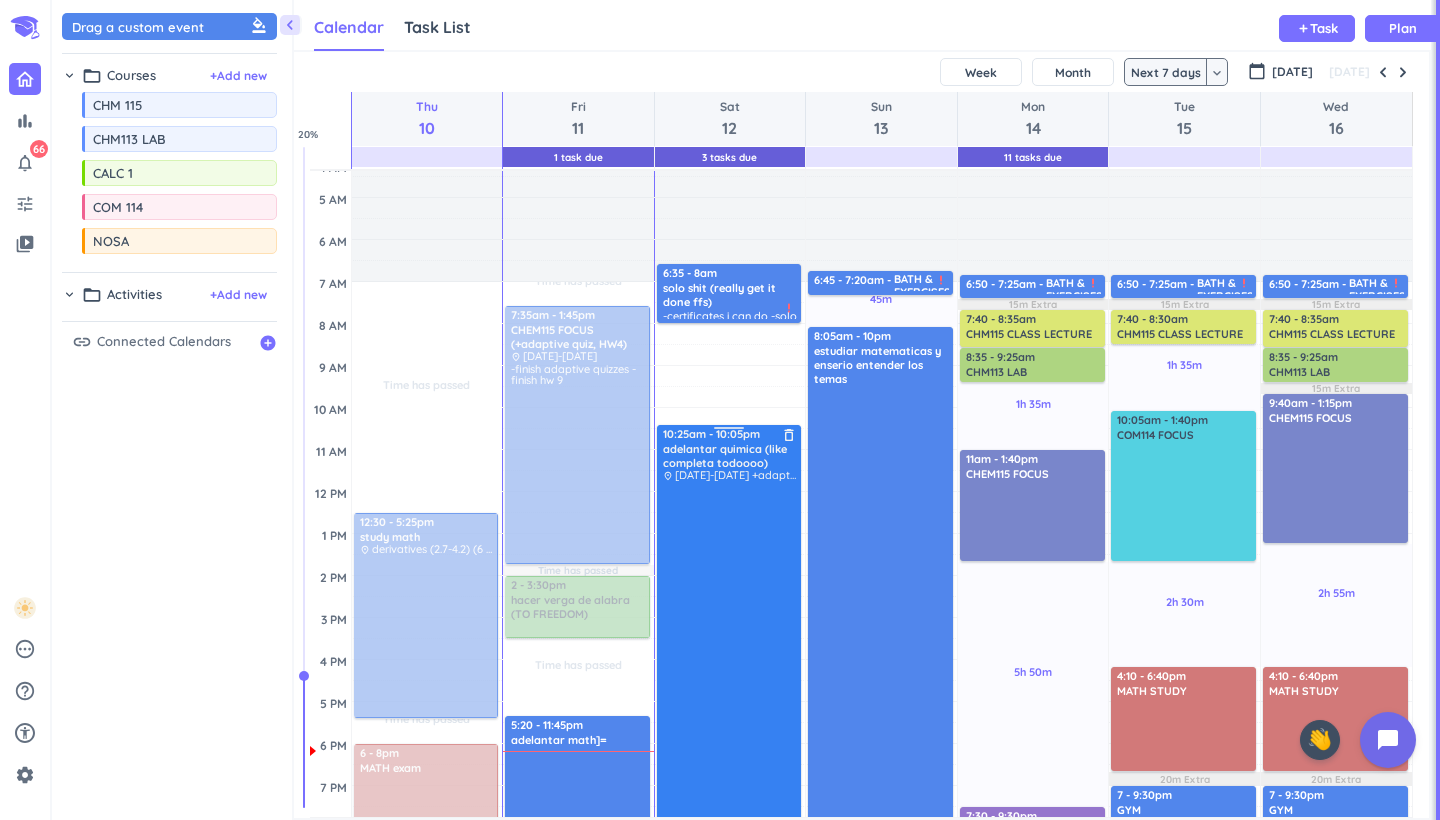 drag, startPoint x: 719, startPoint y: 326, endPoint x: 707, endPoint y: 429, distance: 103.69667 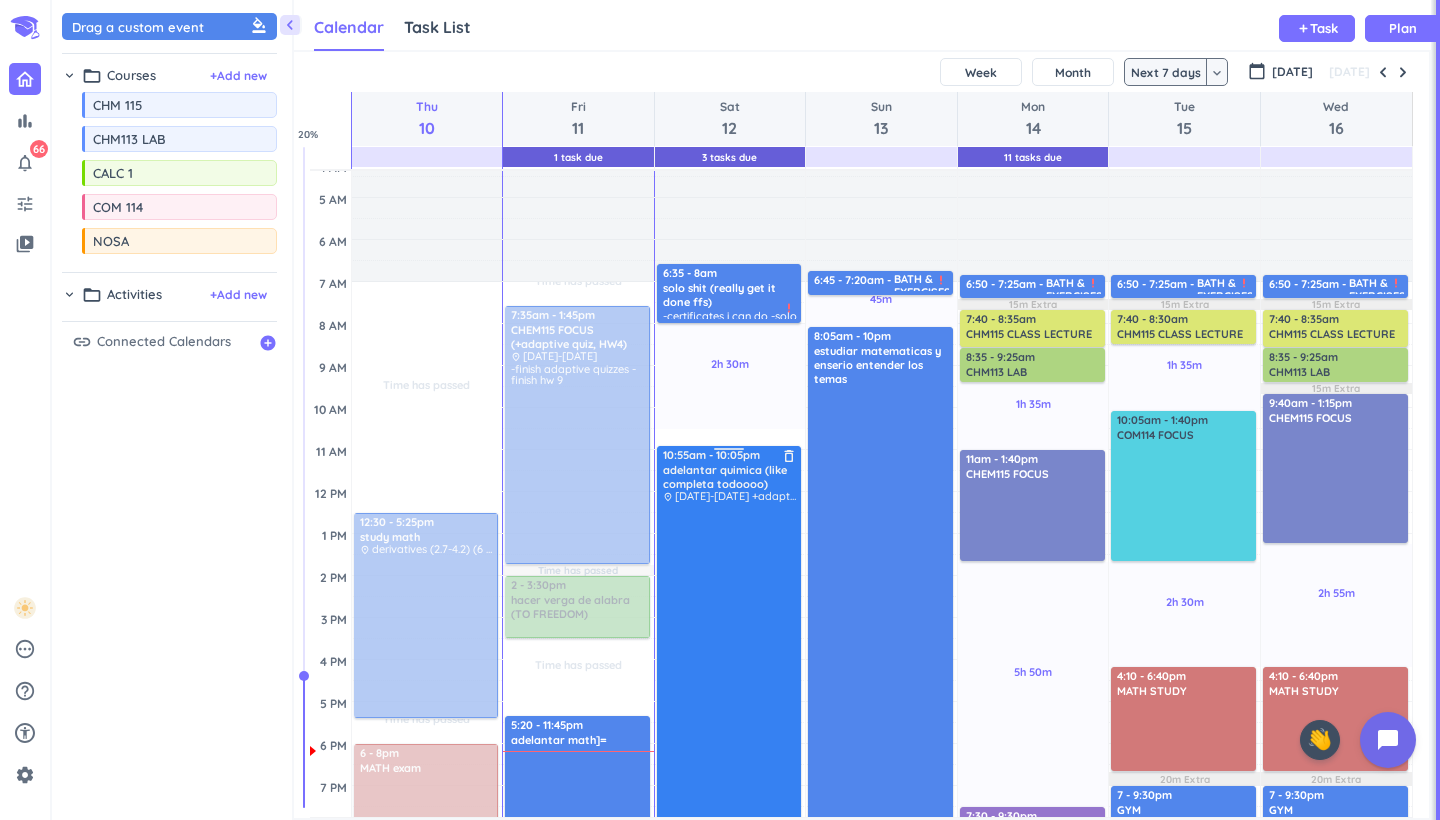drag, startPoint x: 729, startPoint y: 431, endPoint x: 729, endPoint y: 448, distance: 17 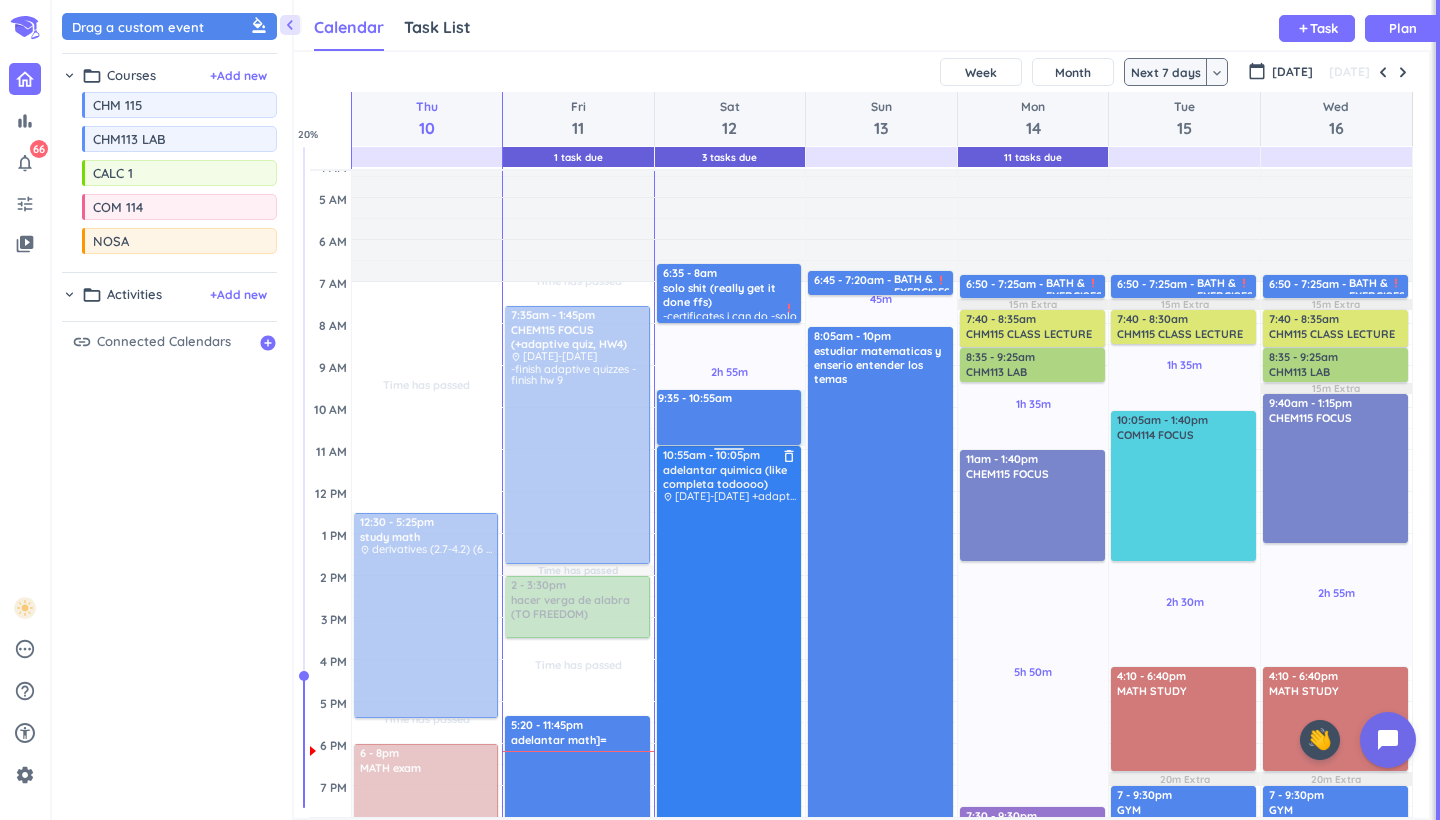 drag, startPoint x: 780, startPoint y: 392, endPoint x: 764, endPoint y: 446, distance: 56.32051 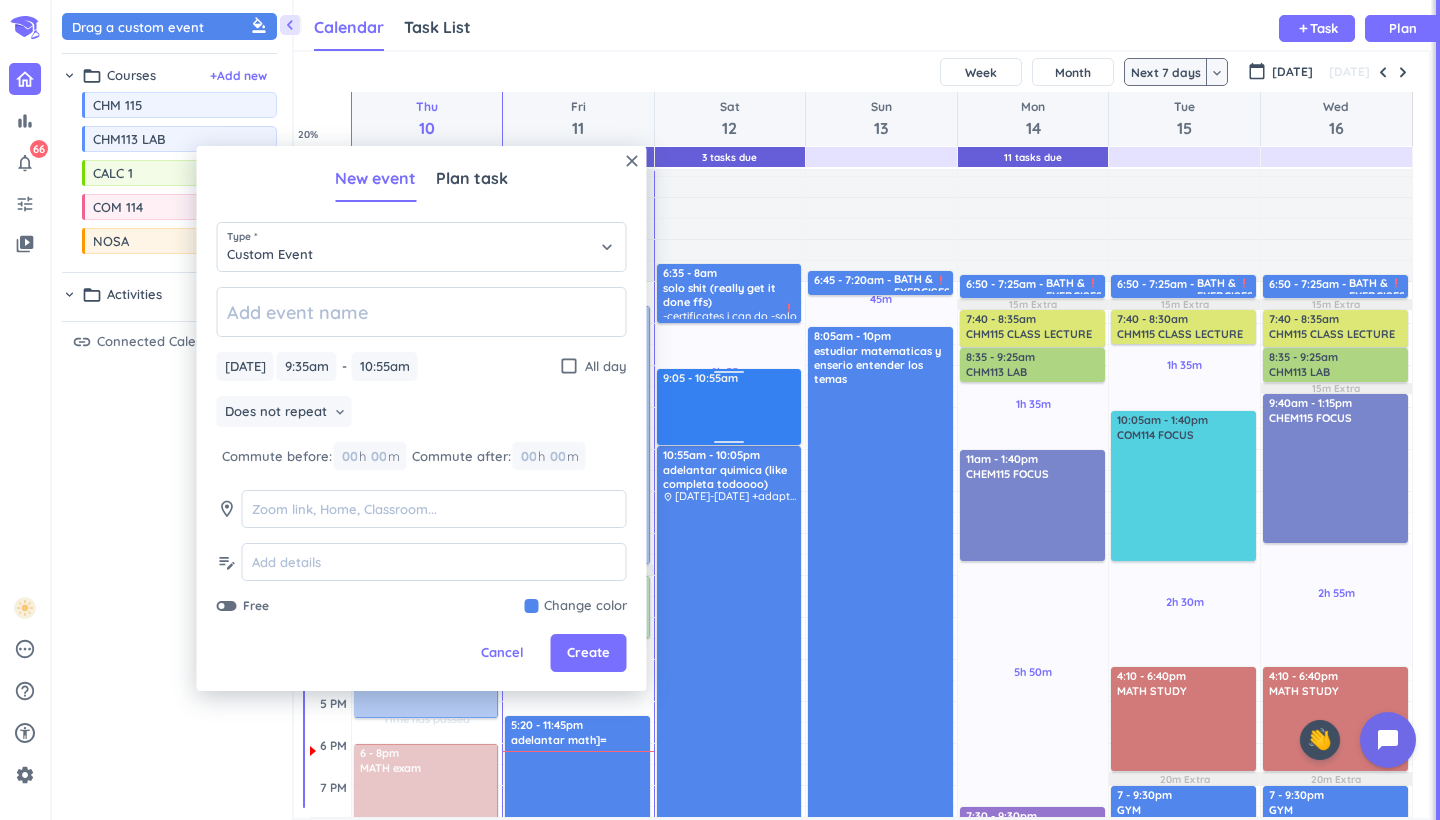 drag, startPoint x: 729, startPoint y: 397, endPoint x: 731, endPoint y: 374, distance: 23.086792 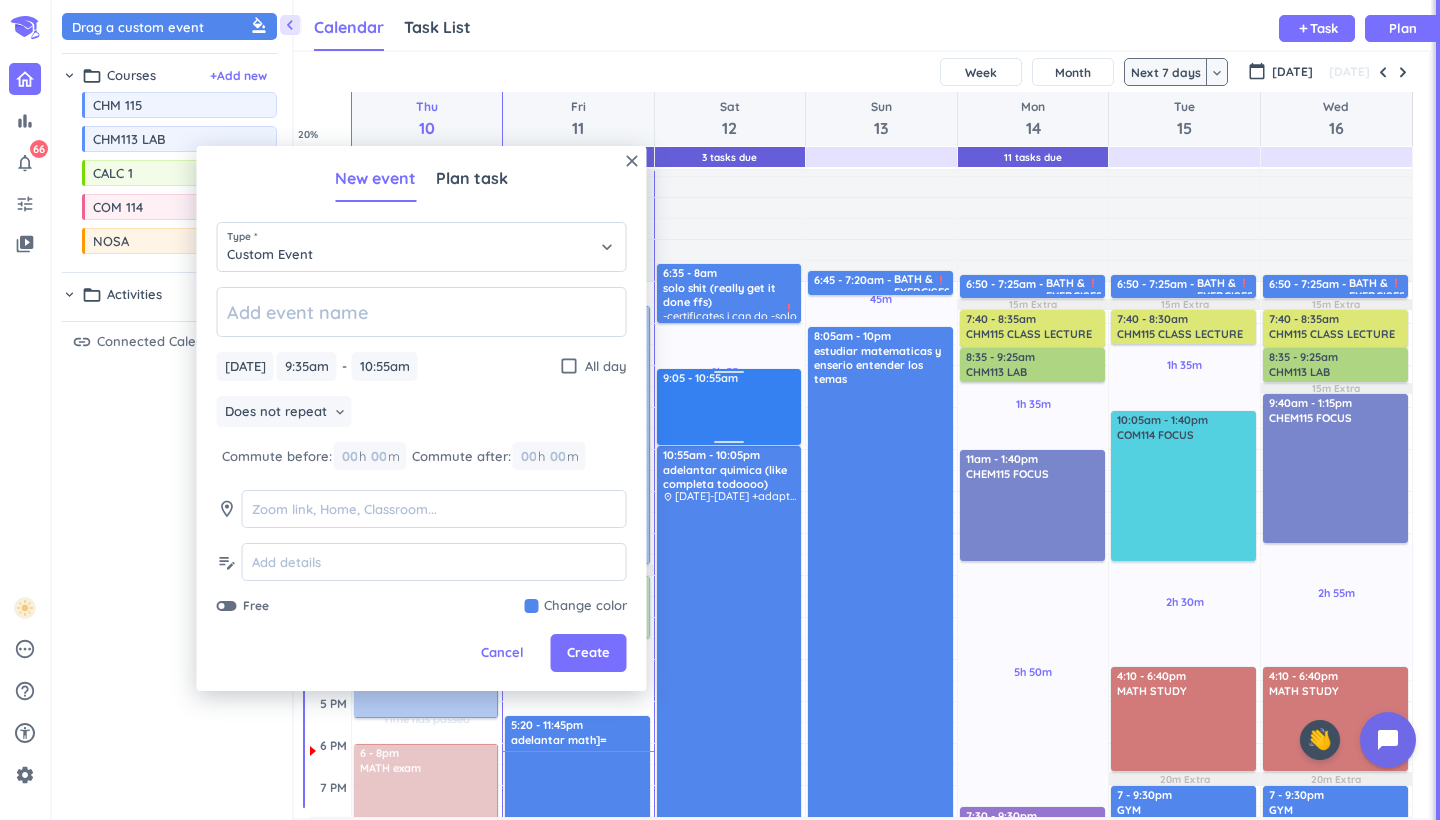 click on "2h 55m Past due Plan 55m Past due Plan Adjust Awake Time Adjust Awake Time 6:35 - 8am solo shit (really get it done ffs) delete_outline -certificates i can do
-solo project *PLAN PYTHON/EXCEL PROJECT*
-resaerch bs
-adhd email
-search for job at Purdue
-prep for internship bs
-plan lo de la fafsa payment (empezar a pagar en julio)
-look for scholarships I can apply for (2.9 GPA)
priority_high 9:35 - 10:55am 10:55am - 10:05pm adelantar quimica (like completa todoooo) delete_outline place july 24TH-july 10th +adaptive vergas
3  9:05 - 10:55am" at bounding box center [730, 660] 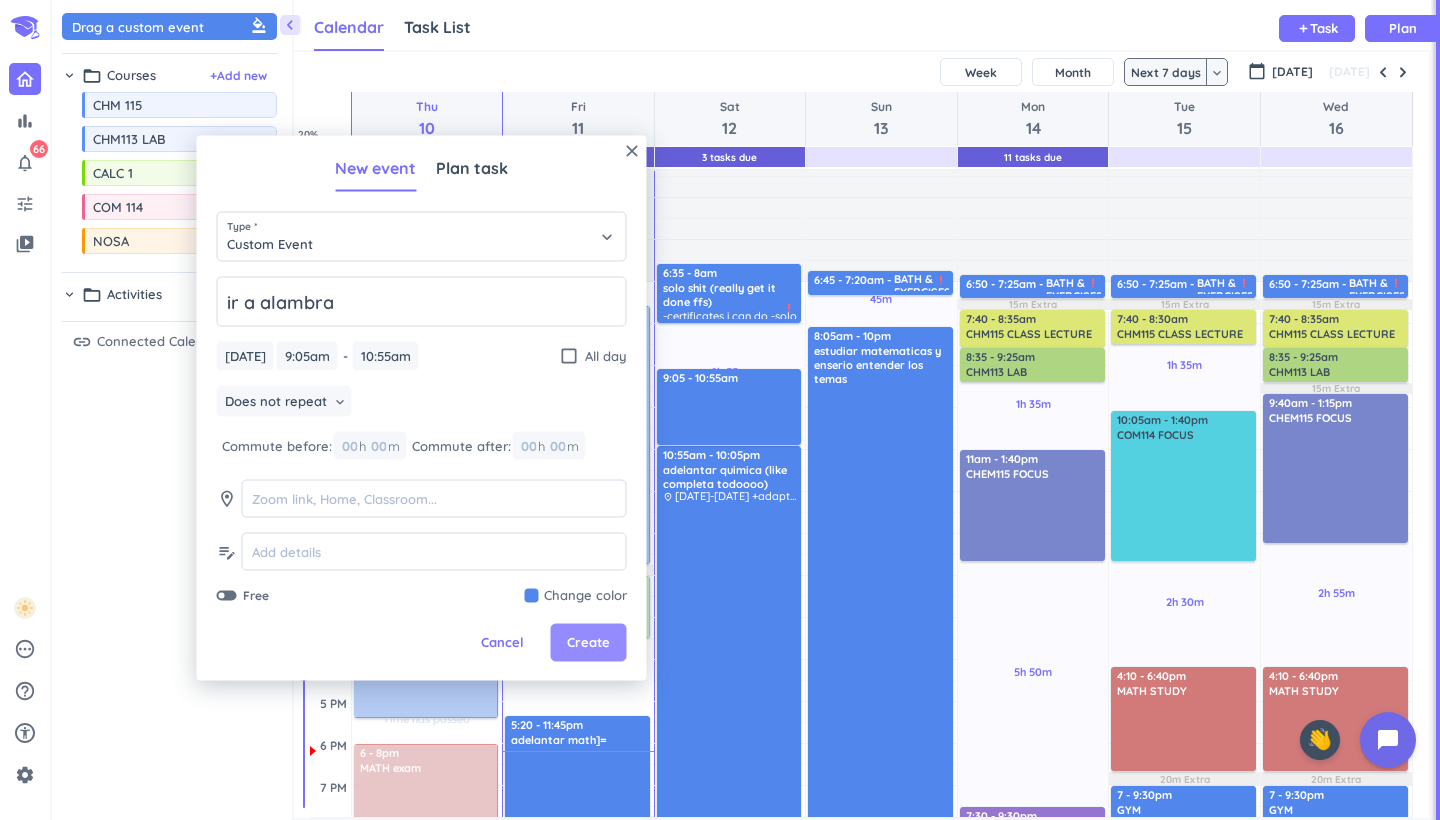 type on "ir a alambra" 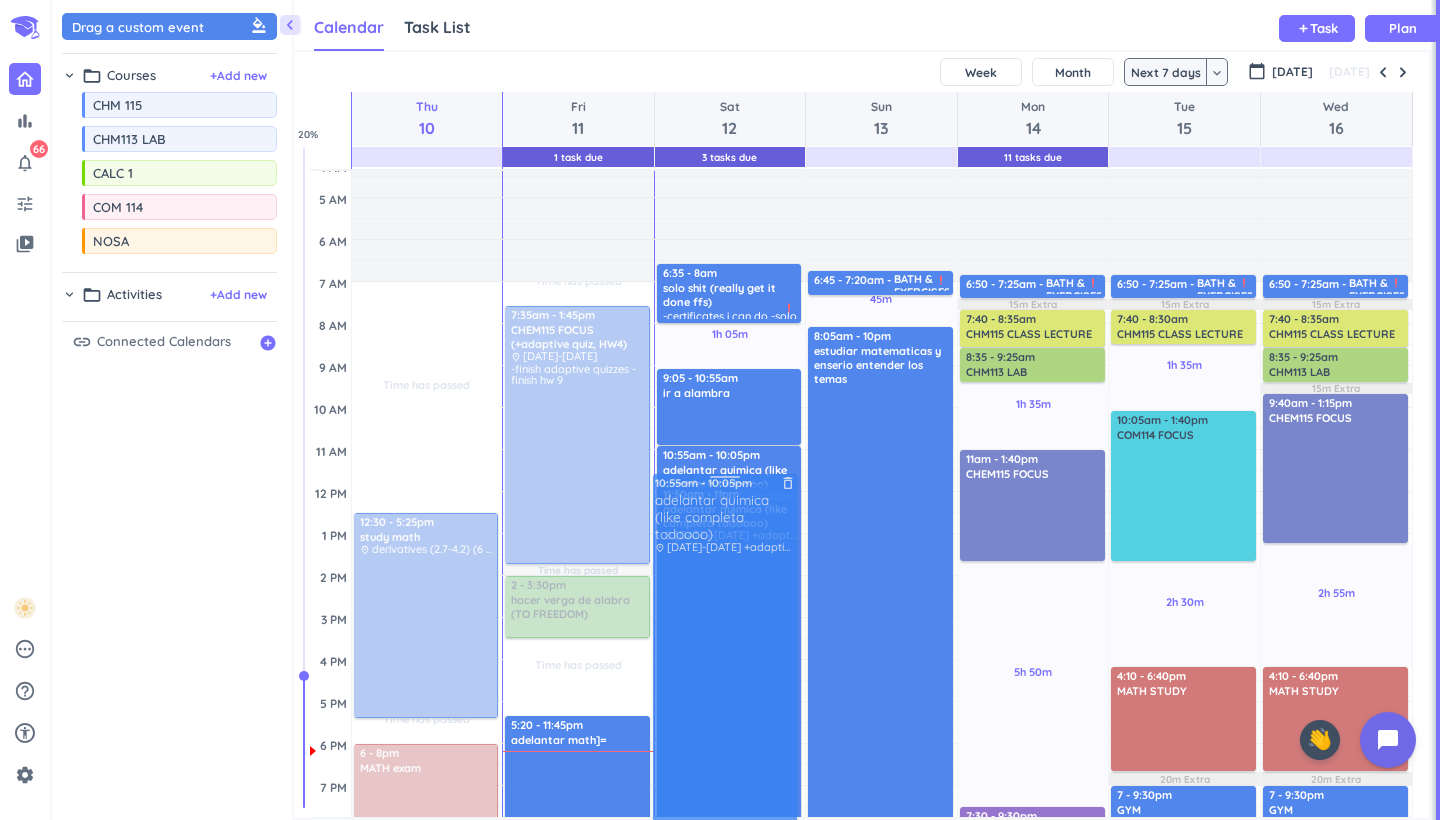 drag, startPoint x: 740, startPoint y: 534, endPoint x: 736, endPoint y: 561, distance: 27.294687 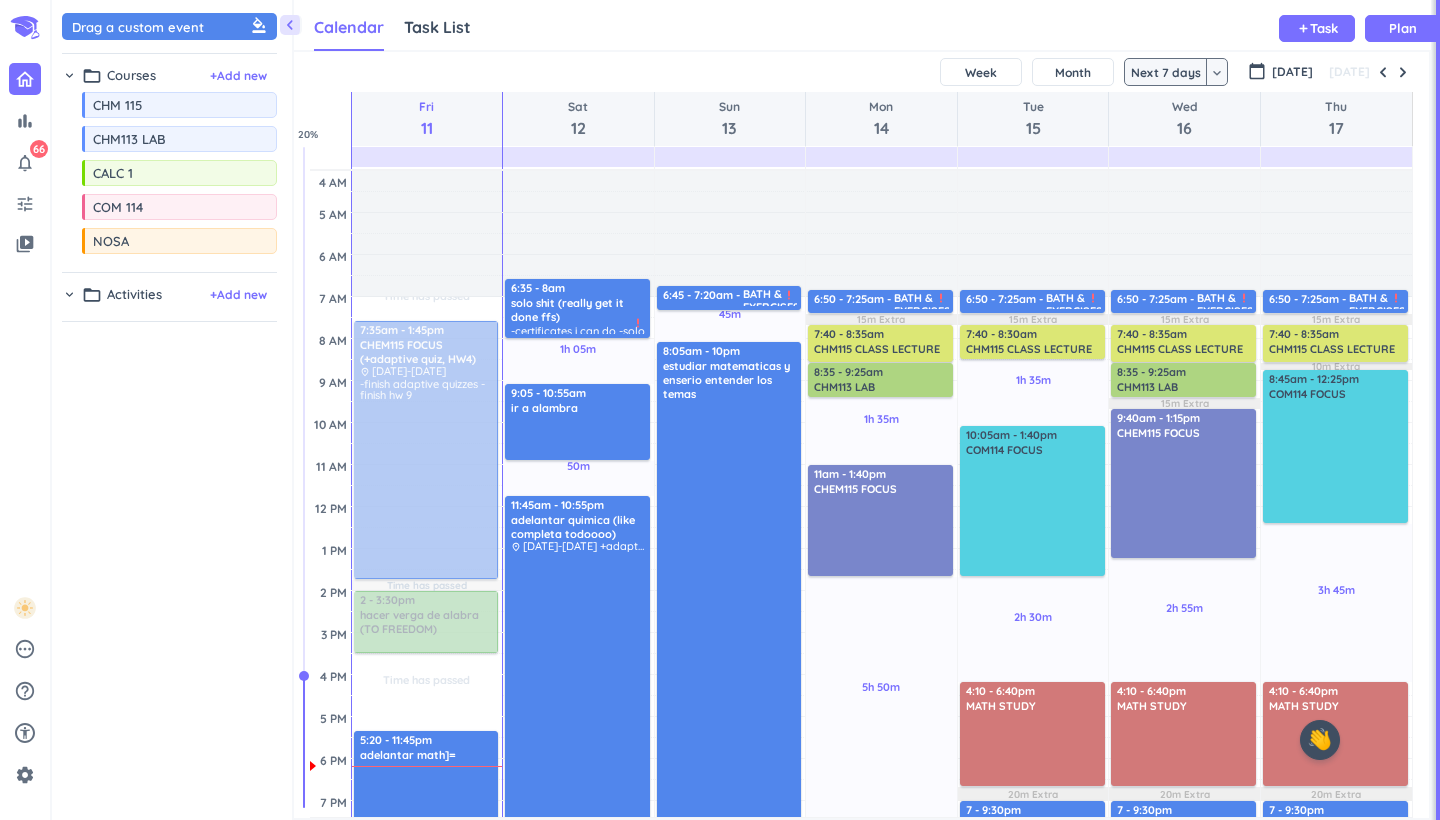scroll, scrollTop: 0, scrollLeft: 0, axis: both 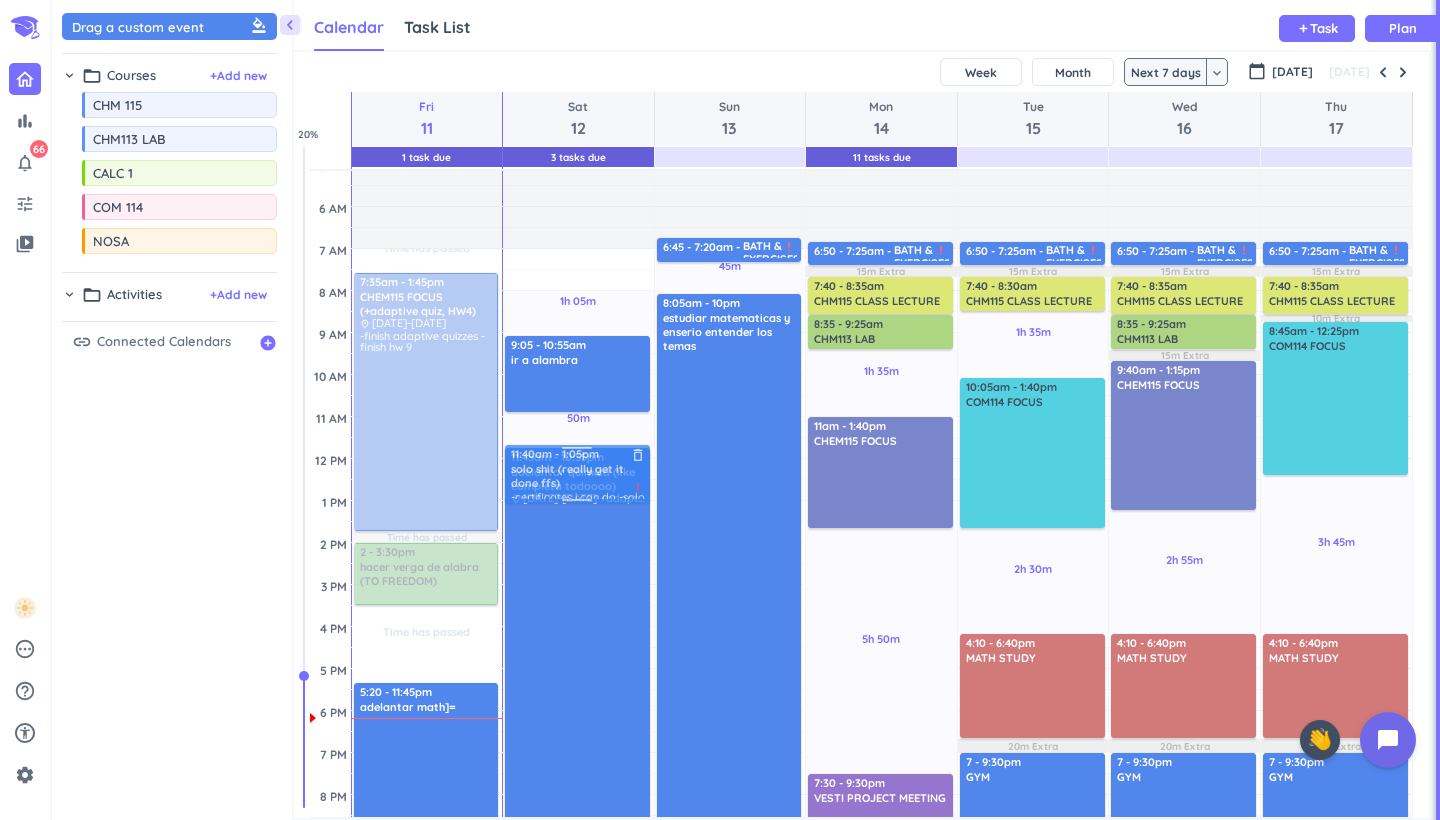 drag, startPoint x: 581, startPoint y: 263, endPoint x: 596, endPoint y: 482, distance: 219.51309 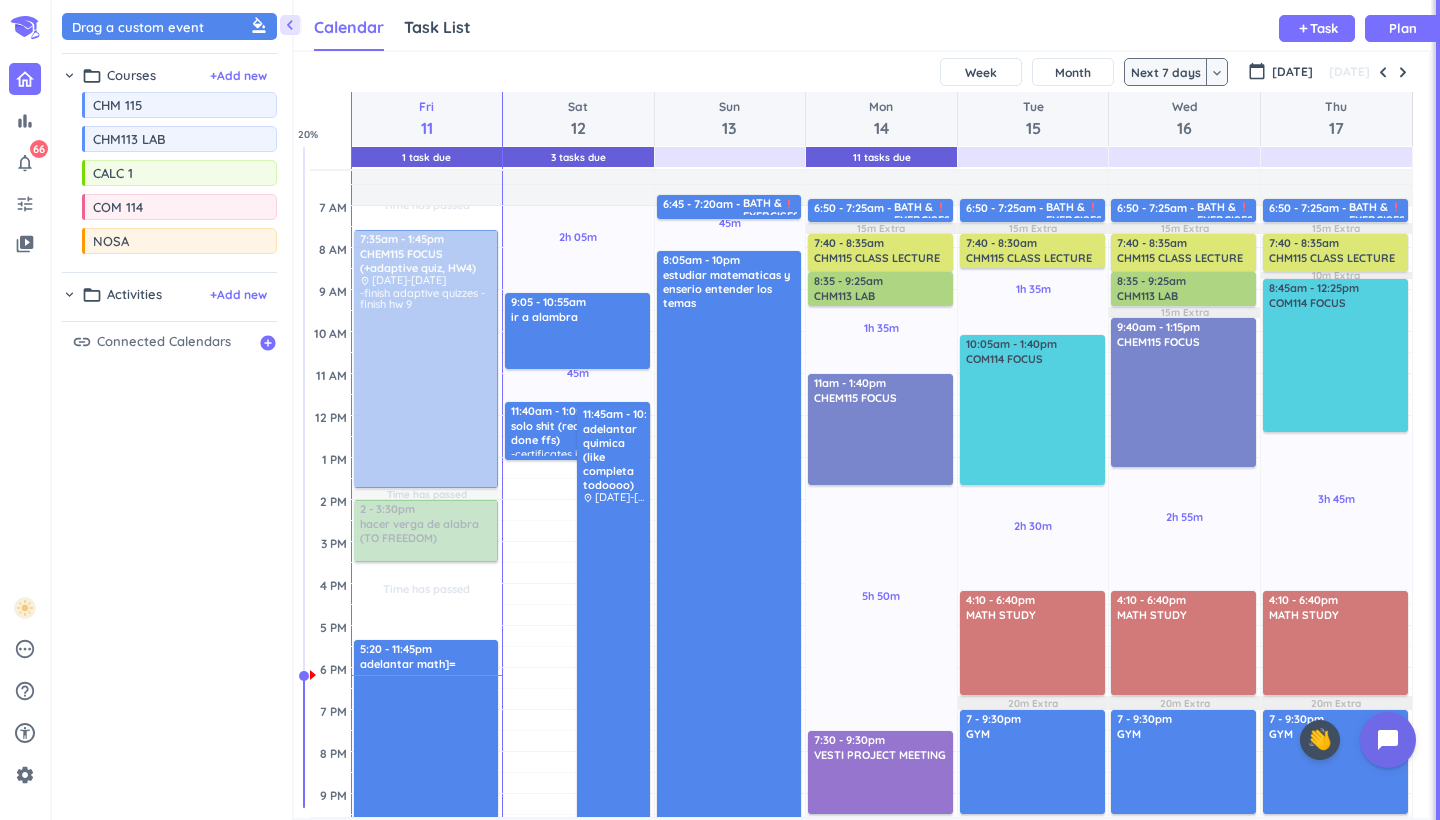 scroll, scrollTop: 142, scrollLeft: 0, axis: vertical 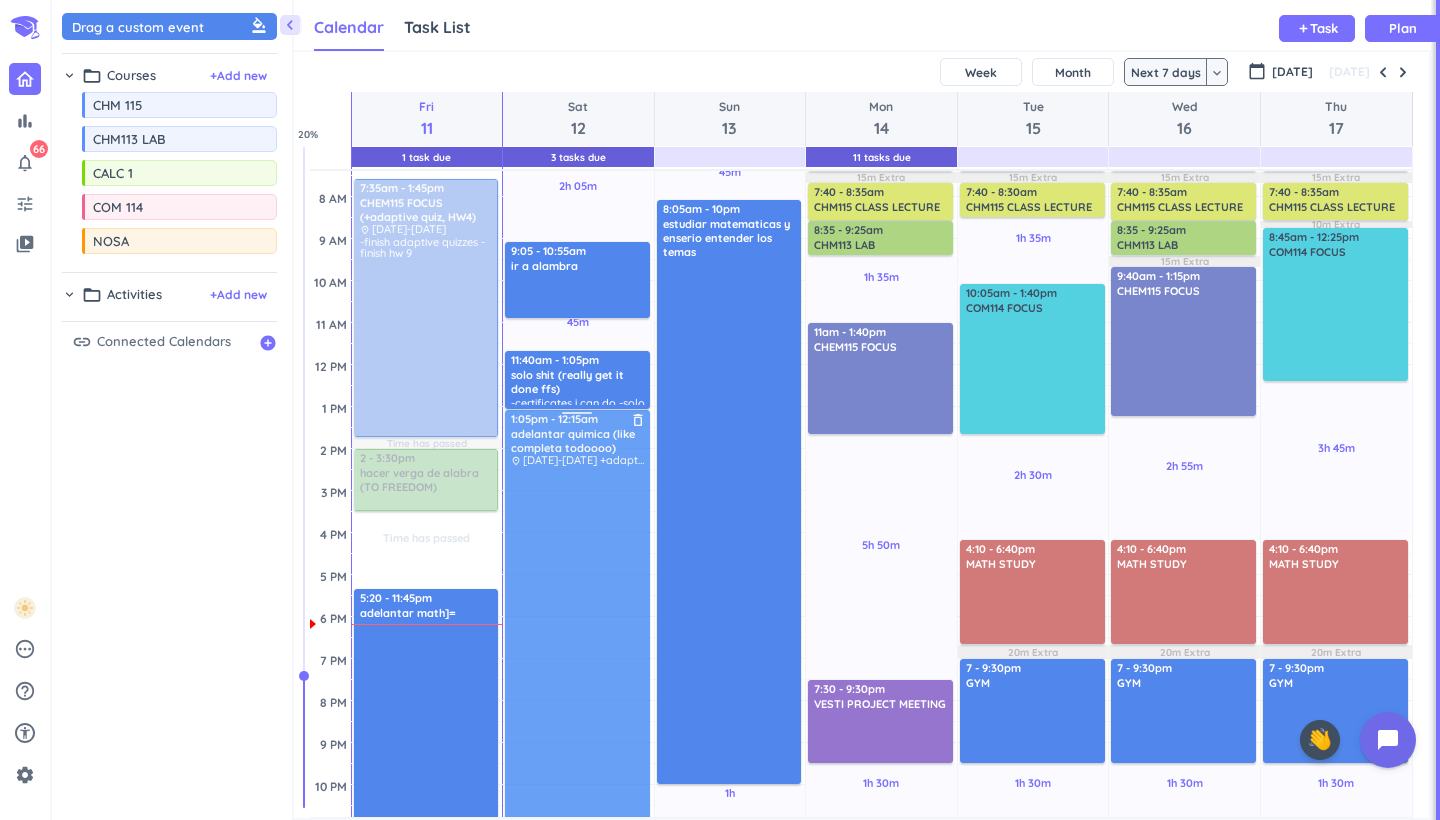 drag, startPoint x: 596, startPoint y: 482, endPoint x: 590, endPoint y: 539, distance: 57.31492 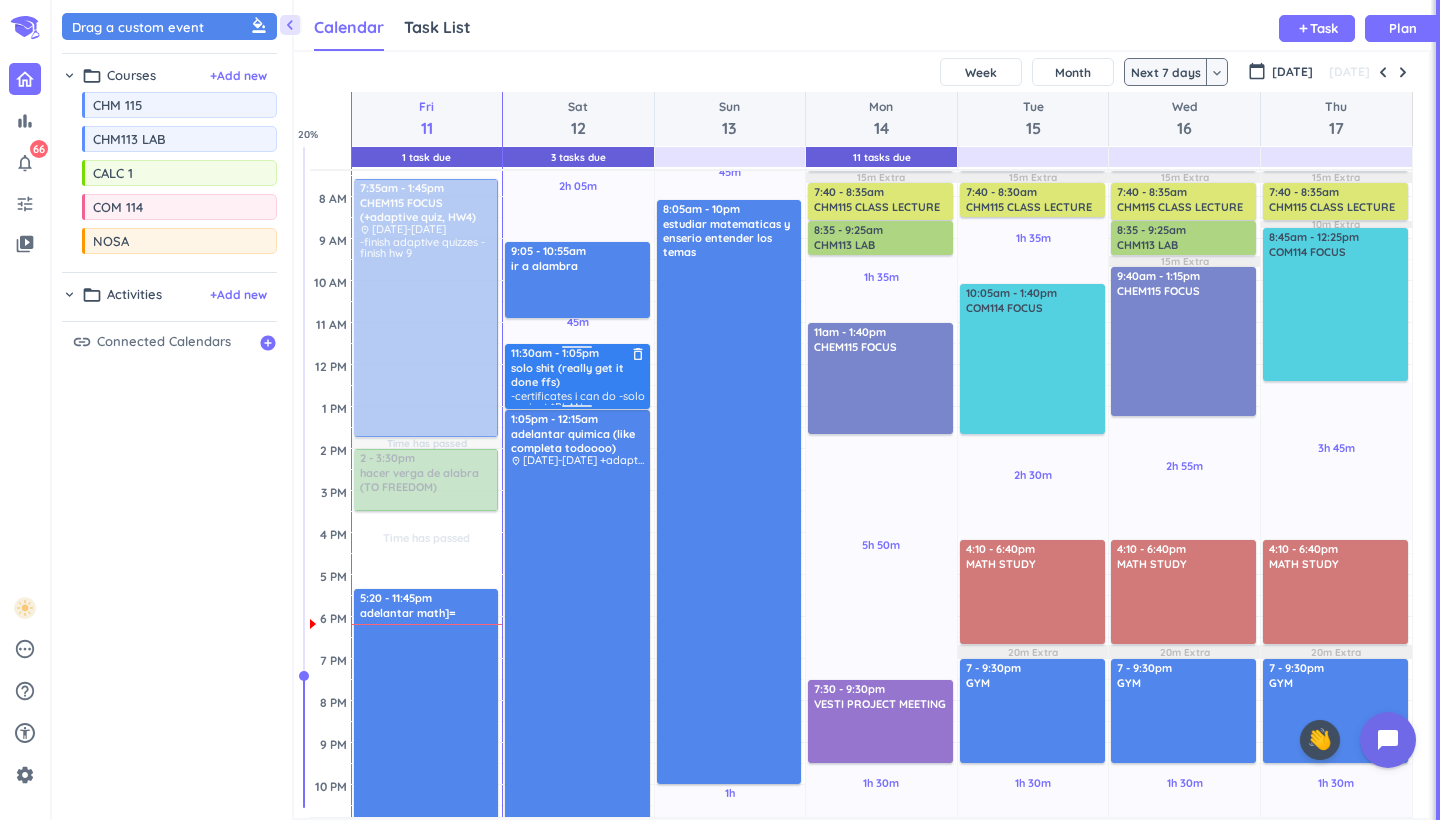 click on "2h 05m Past due Plan 45m Past due Plan Adjust Awake Time Adjust Awake Time 1:05pm - 12:15am adelantar quimica (like completa todoooo) delete_outline place [DATE]-[DATE] +adaptive vergas
priority_high 3  9:05 - 10:55am ir a alambra delete_outline 11:40am - 1:05pm solo shit (really get it done ffs) delete_outline -certificates i can do
-solo project *PLAN PYTHON/EXCEL PROJECT*
-resaerch bs
-[MEDICAL_DATA] email
-search for job at [GEOGRAPHIC_DATA]
-prep for internship bs
-plan lo de la fafsa payment (empezar a pagar en [PERSON_NAME])
-look for scholarships I can apply for (2.9 GPA)
11:30am - 1:05pm solo shit (really get it done ffs) delete_outline -certificates i can do
-solo project *PLAN PYTHON/EXCEL PROJECT*
-resaerch bs
-[MEDICAL_DATA] email
-search for job at Purdue
-prep for internship bs
-plan lo de la fafsa payment (empezar a pagar en [PERSON_NAME])
-look for scholarships I can apply for (2.9 GPA)" at bounding box center (578, 533) 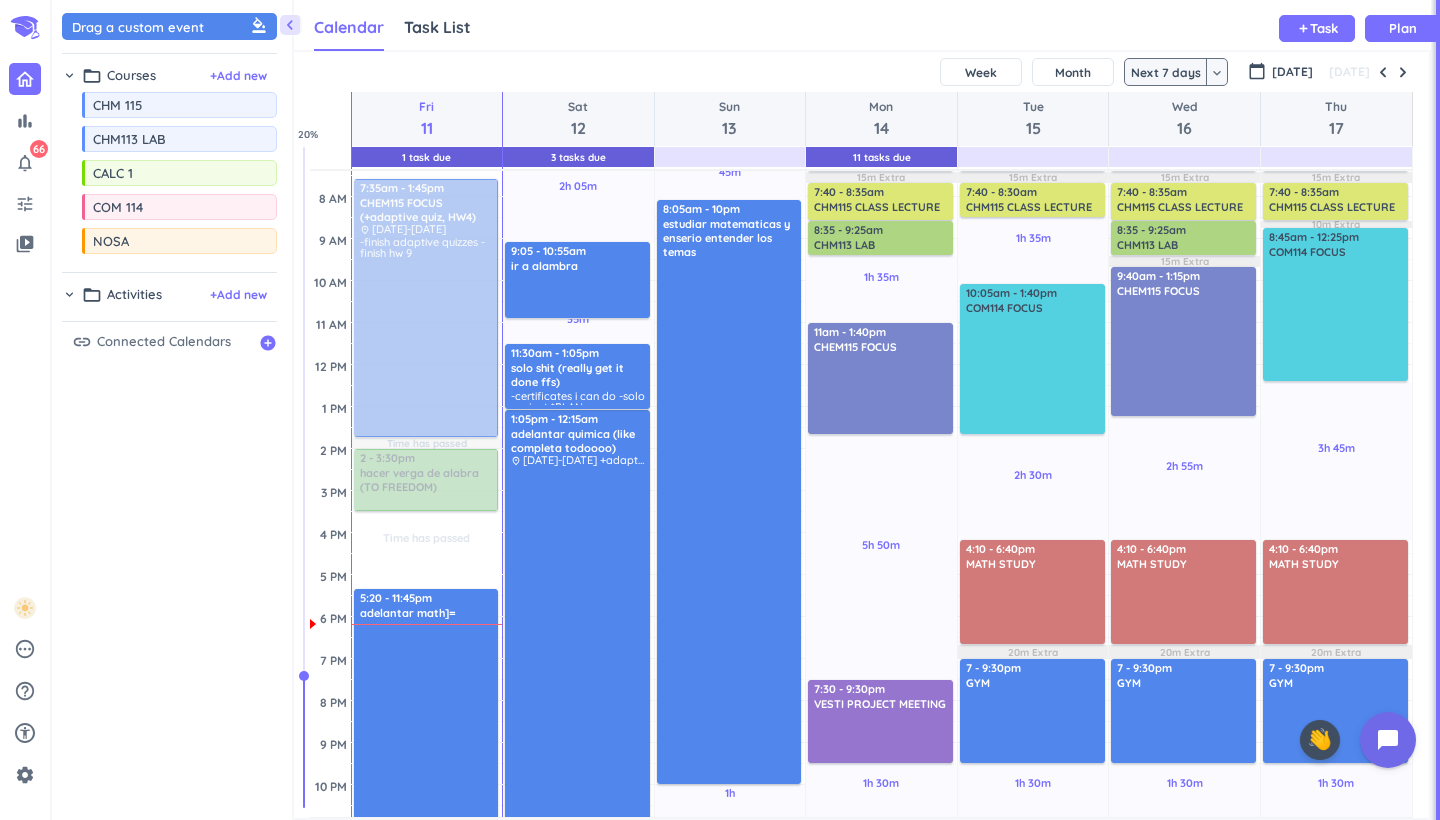 scroll, scrollTop: 302, scrollLeft: 0, axis: vertical 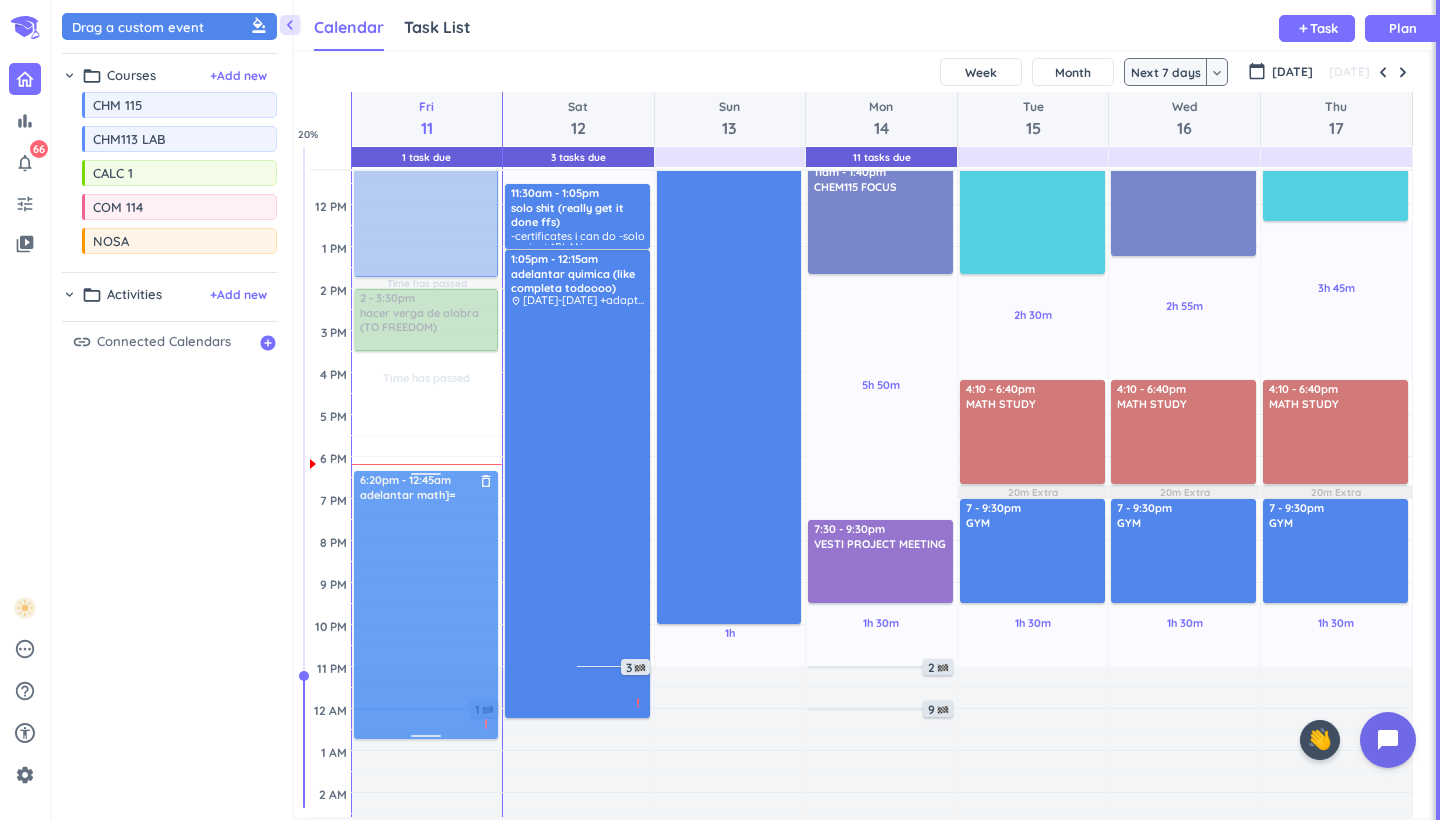 drag, startPoint x: 457, startPoint y: 509, endPoint x: 450, endPoint y: 549, distance: 40.60788 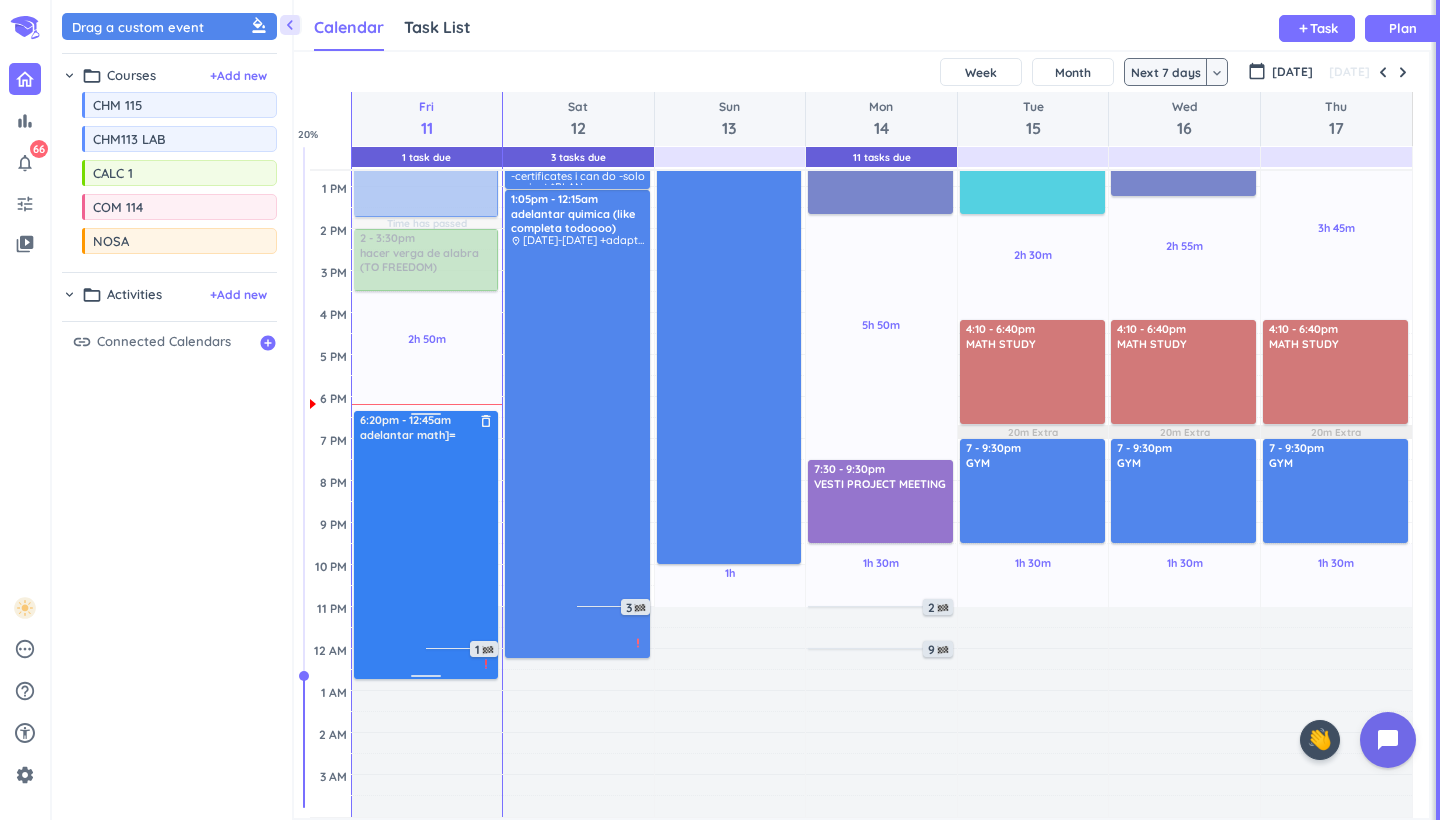 scroll, scrollTop: 362, scrollLeft: 0, axis: vertical 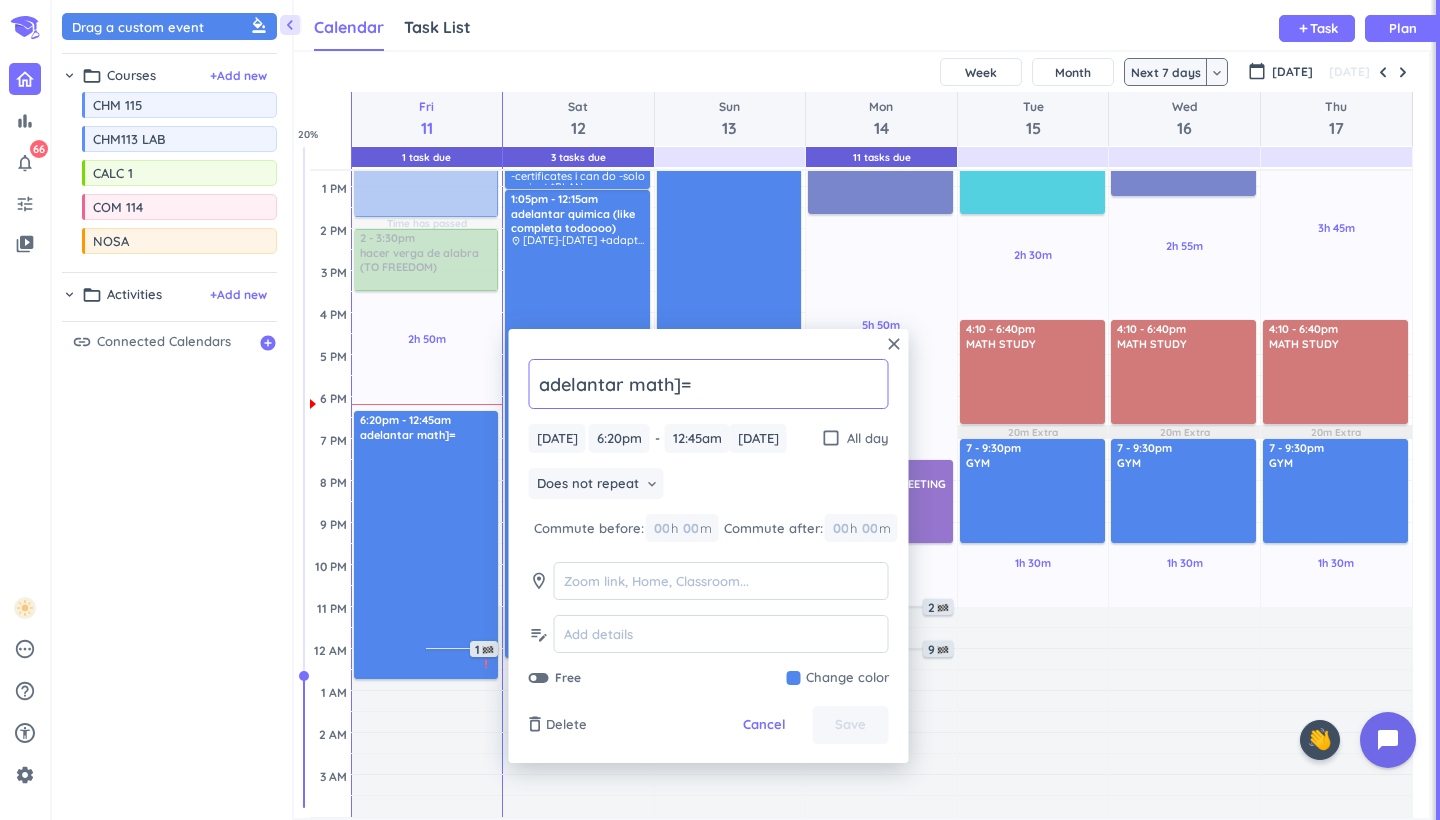 click on "adelantar math]=" 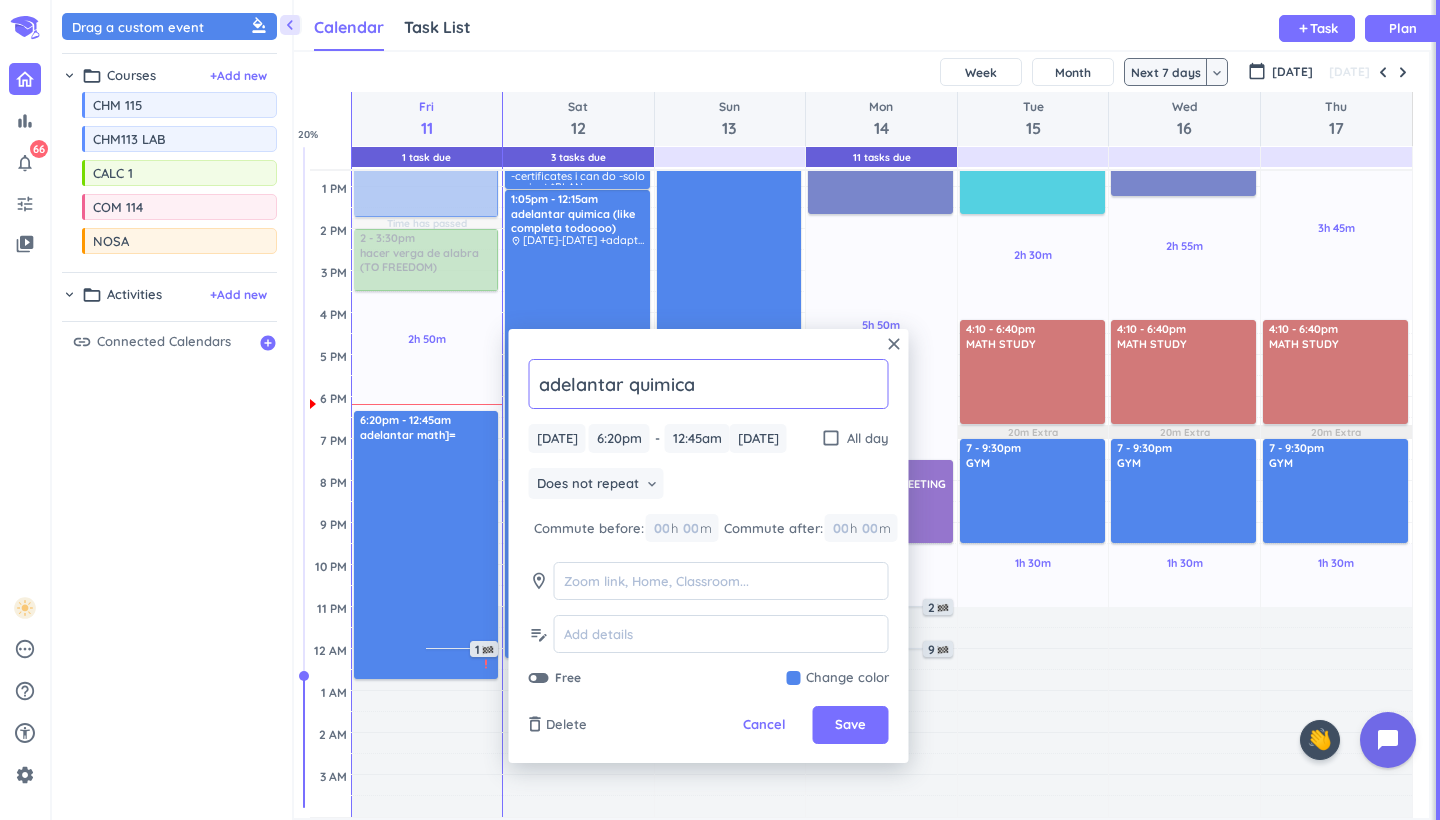 type on "adelantar quimica" 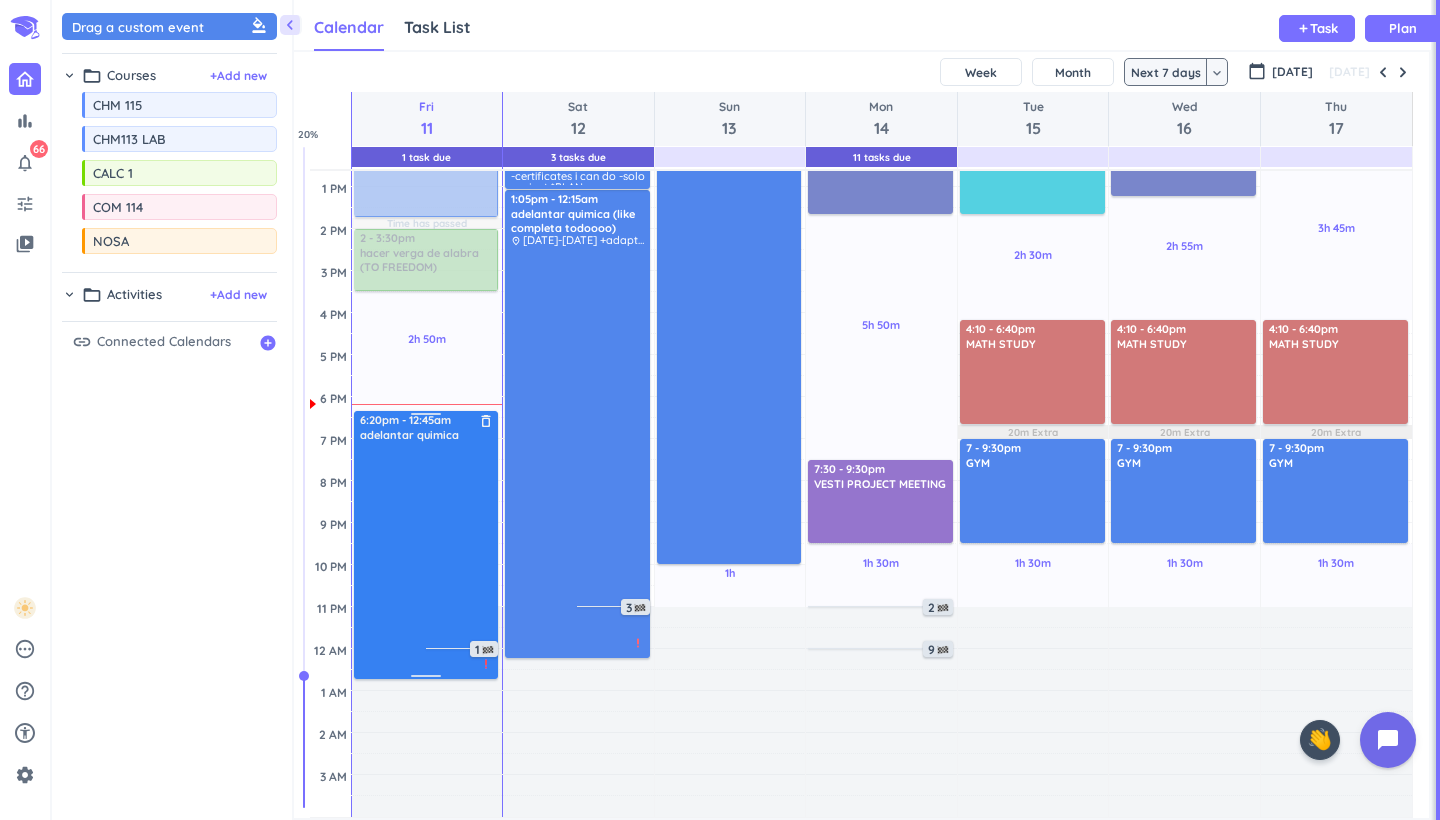 click on "adelantar quimica" at bounding box center [409, 435] 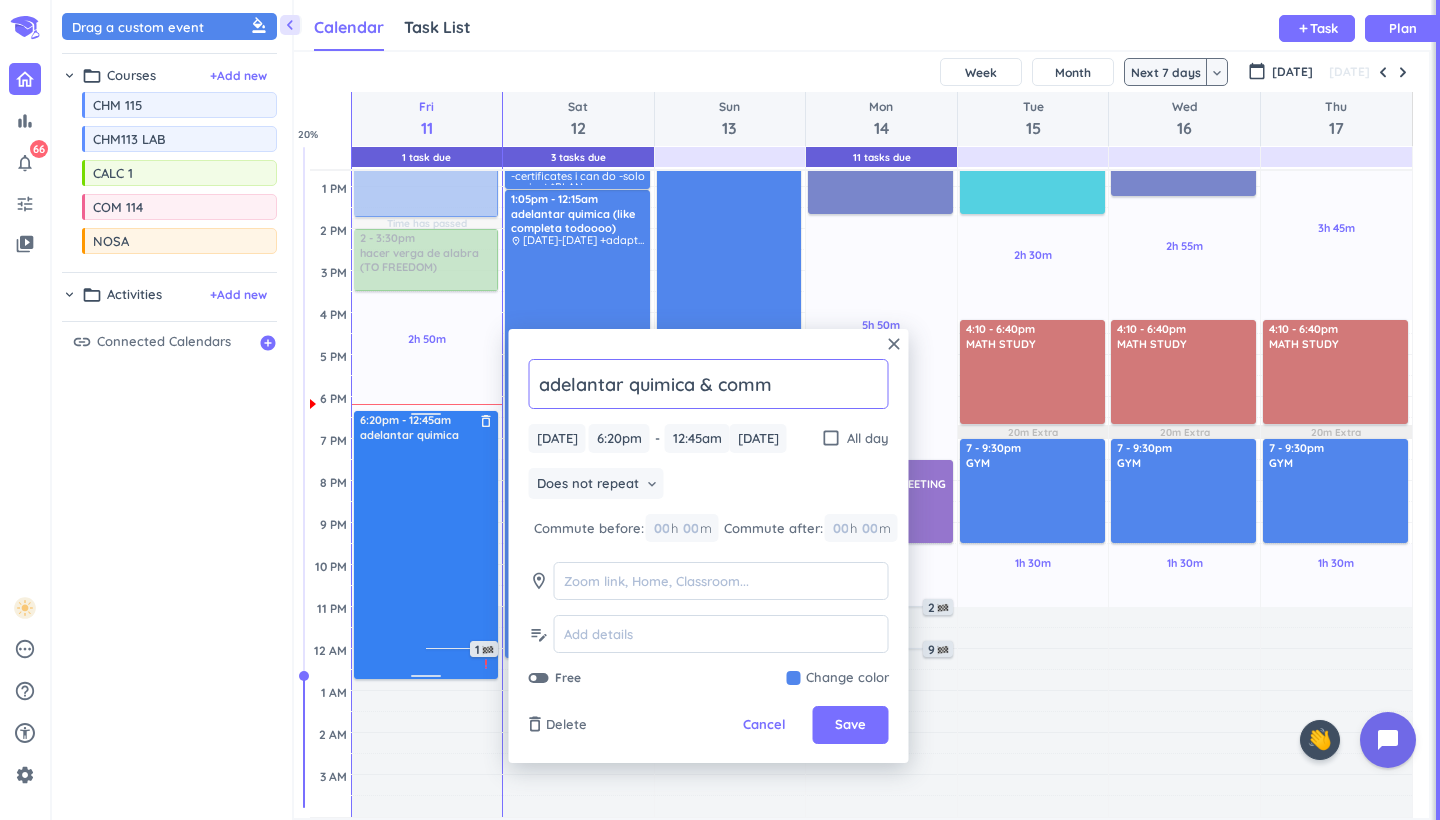 type on "adelantar quimica & comm" 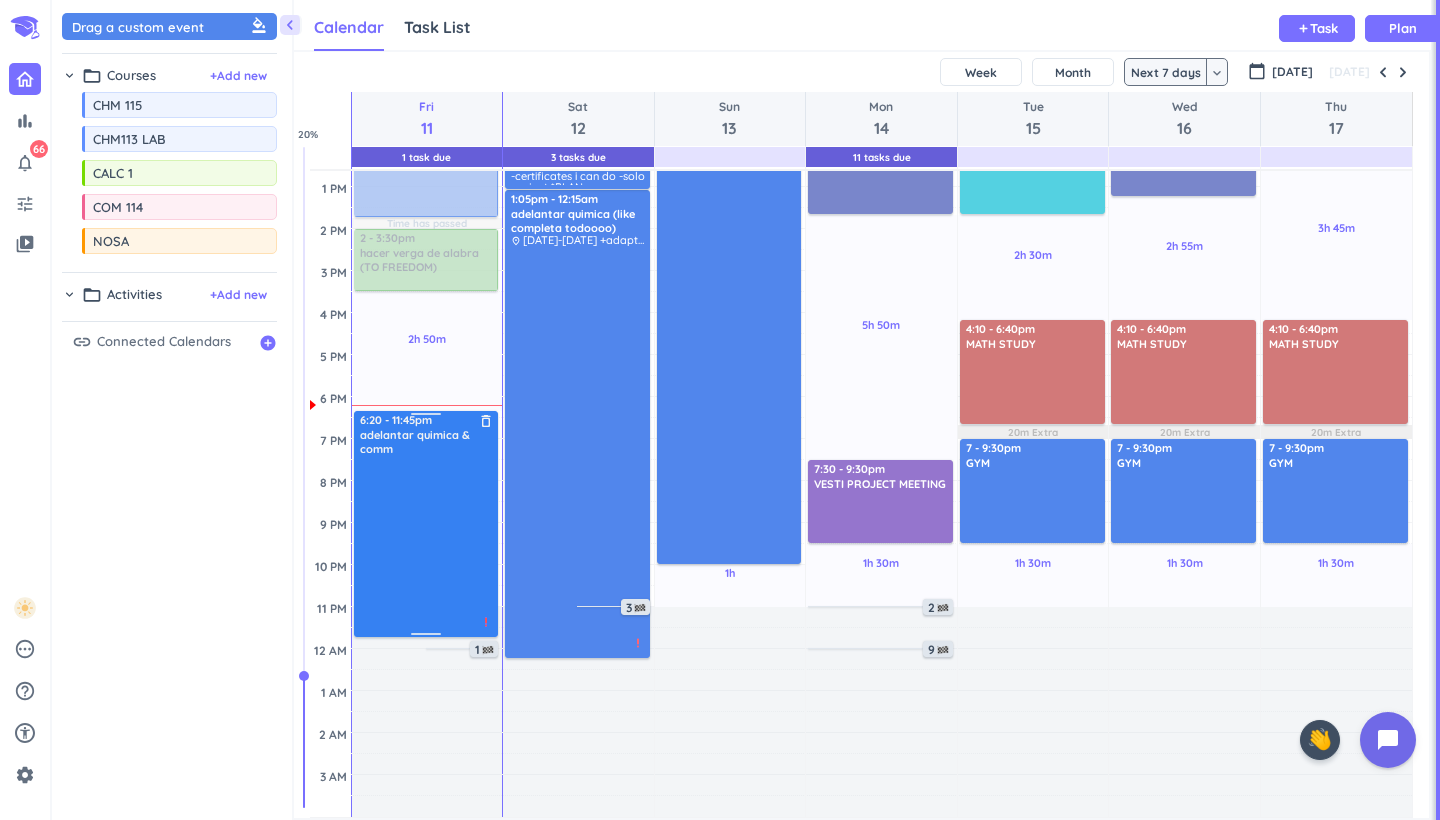 drag, startPoint x: 429, startPoint y: 678, endPoint x: 440, endPoint y: 635, distance: 44.38468 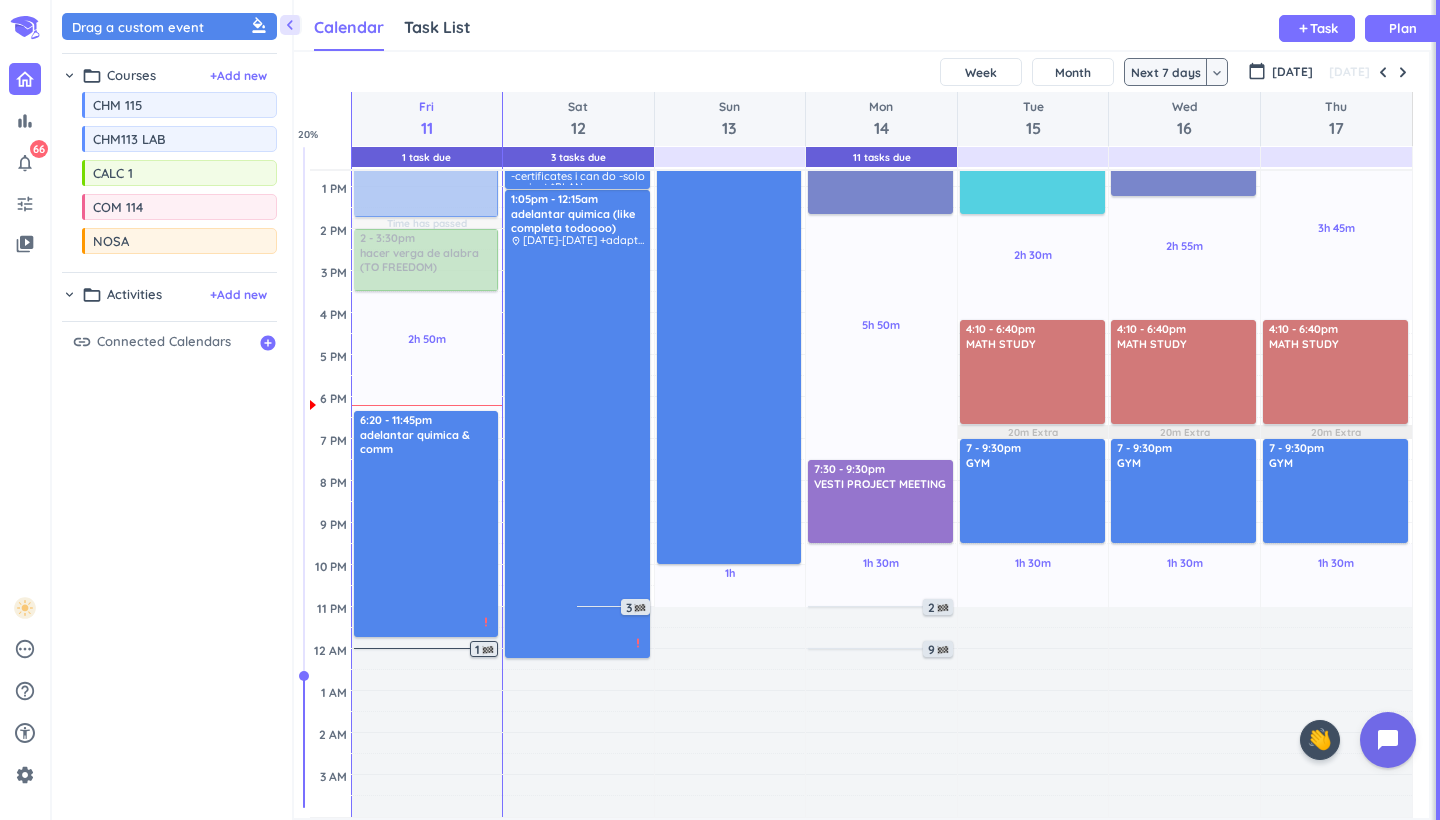 click at bounding box center (488, 650) 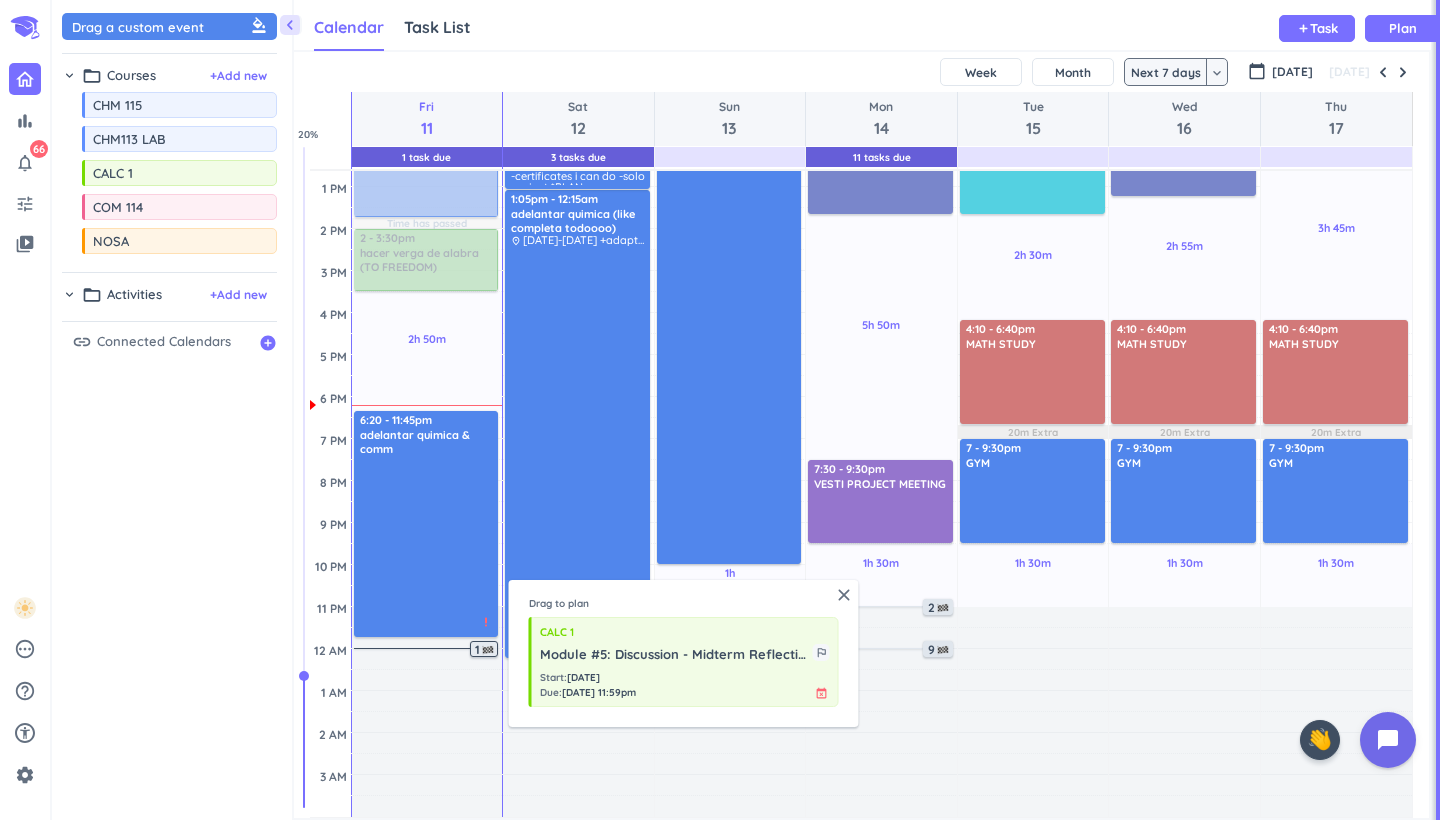 click at bounding box center [488, 650] 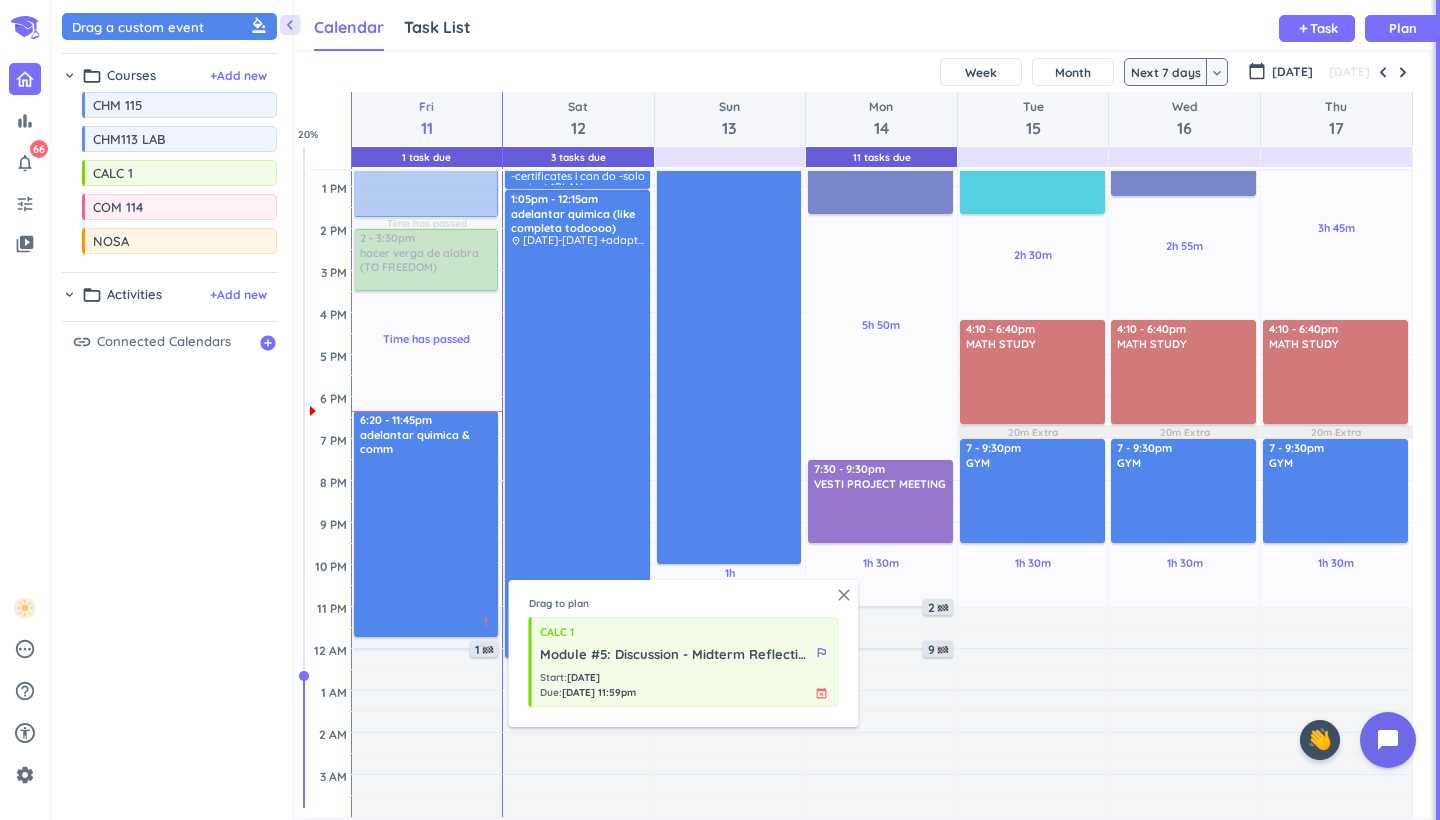 click on "close" at bounding box center (844, 595) 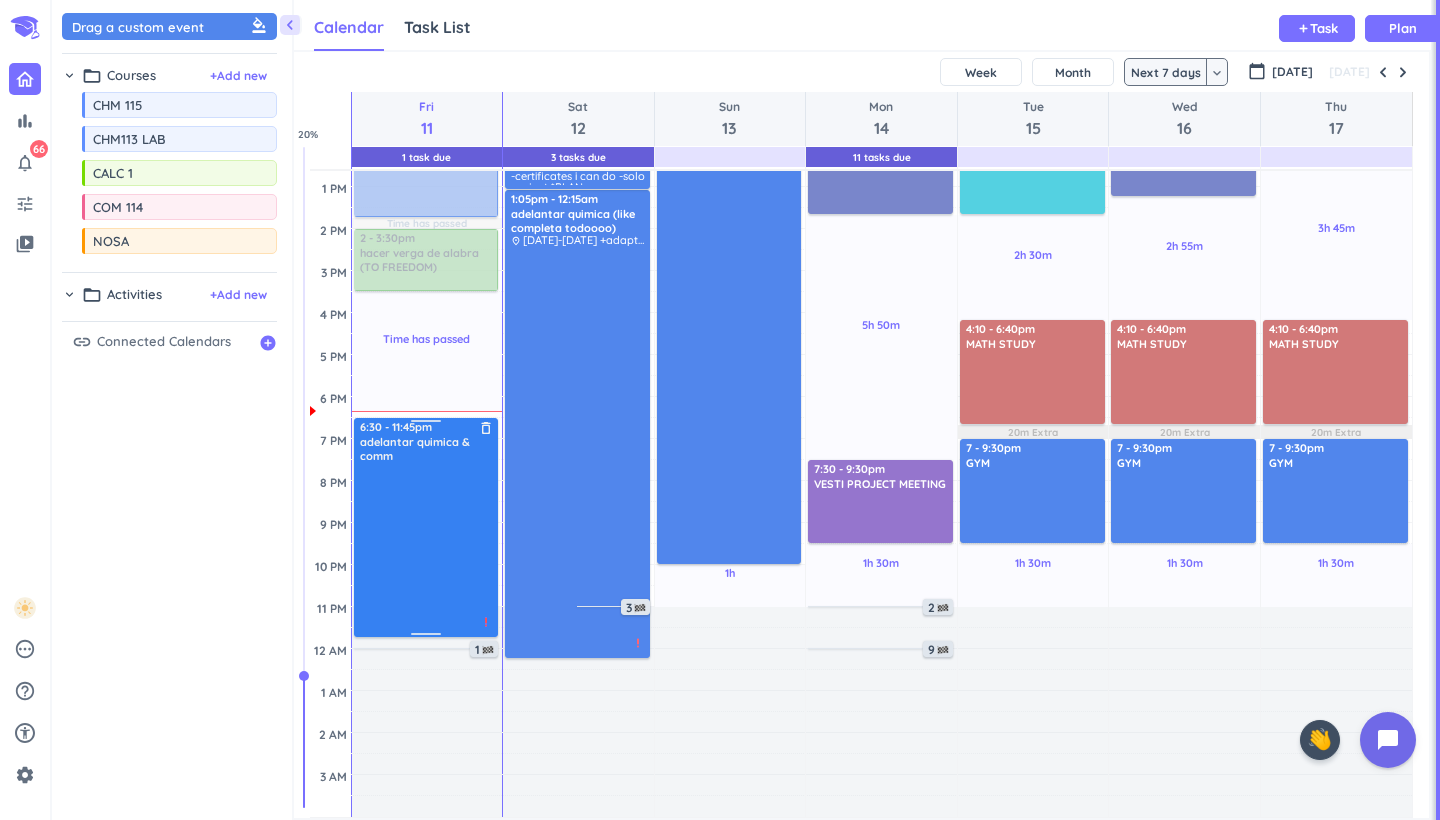 click on "Time has passed Past due Plan Time has passed Past due Plan Time has passed Adjust Awake Time Adjust Awake Time 7:35am - 1:45pm CHEM115 FOCUS (+adaptive quiz, HW4) delete_outline place [DATE]-[DATE] -finish adaptive quizzes
-finish hw 9 2 - 3:30pm hacer verga de alabra (TO FREEDOM) delete_outline 6:20 - 11:45pm adelantar quimica & comm delete_outline priority_high 1  6:30 - 11:45pm adelantar quimica & comm delete_outline priority_high" at bounding box center [427, 313] 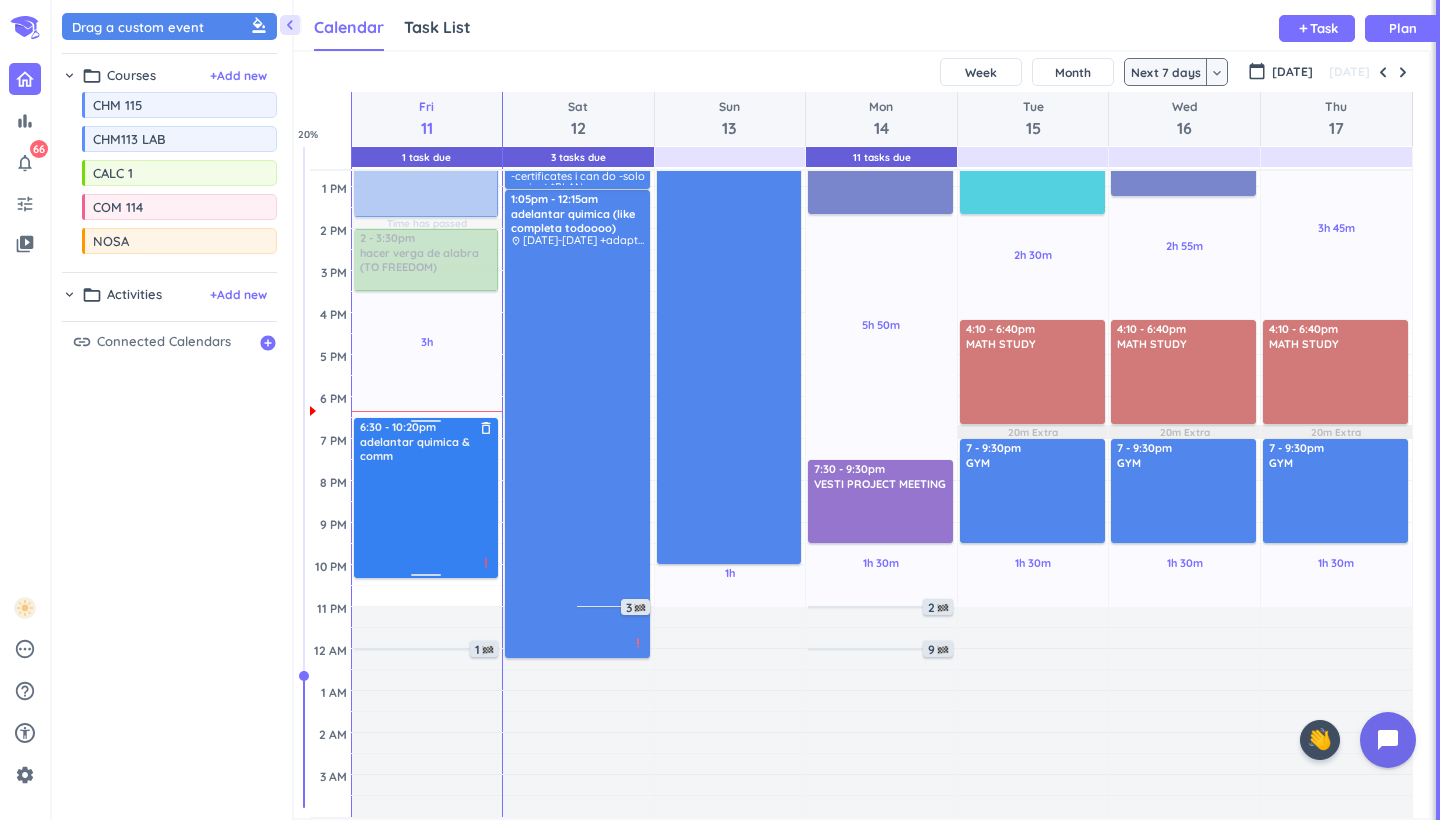 drag, startPoint x: 429, startPoint y: 637, endPoint x: 430, endPoint y: 576, distance: 61.008198 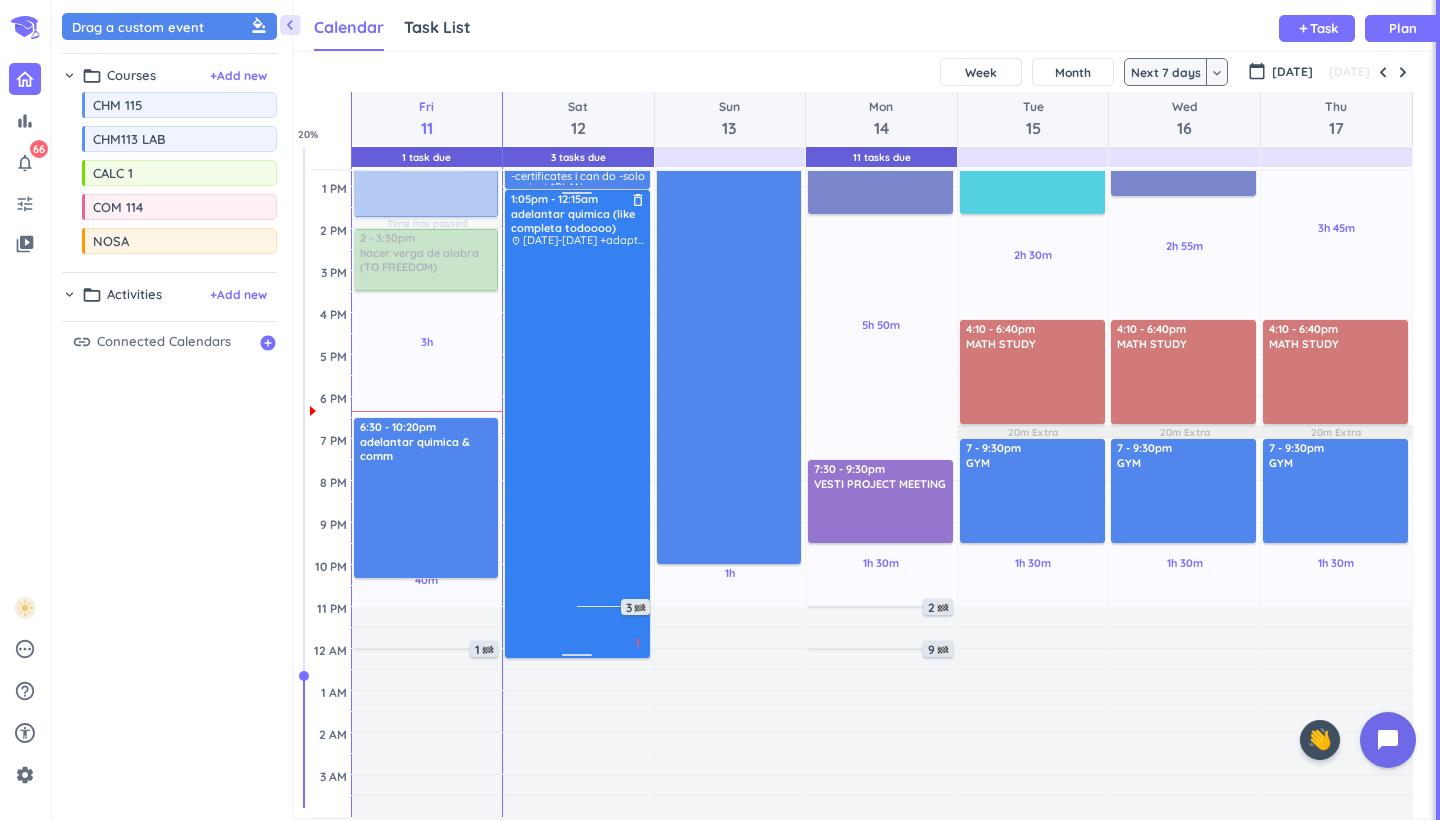 scroll, scrollTop: 214, scrollLeft: 0, axis: vertical 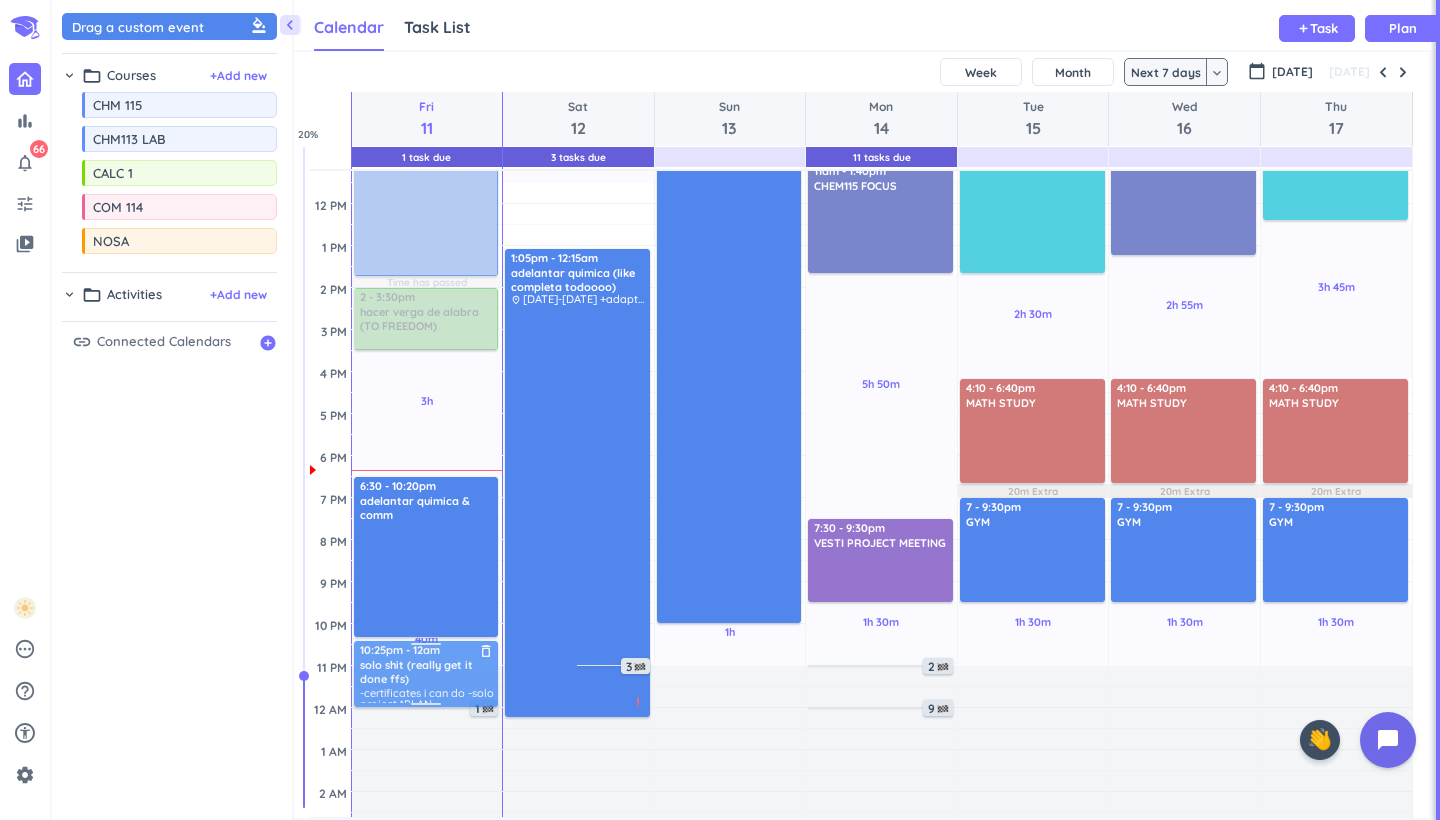 drag, startPoint x: 591, startPoint y: 309, endPoint x: 469, endPoint y: 683, distance: 393.39548 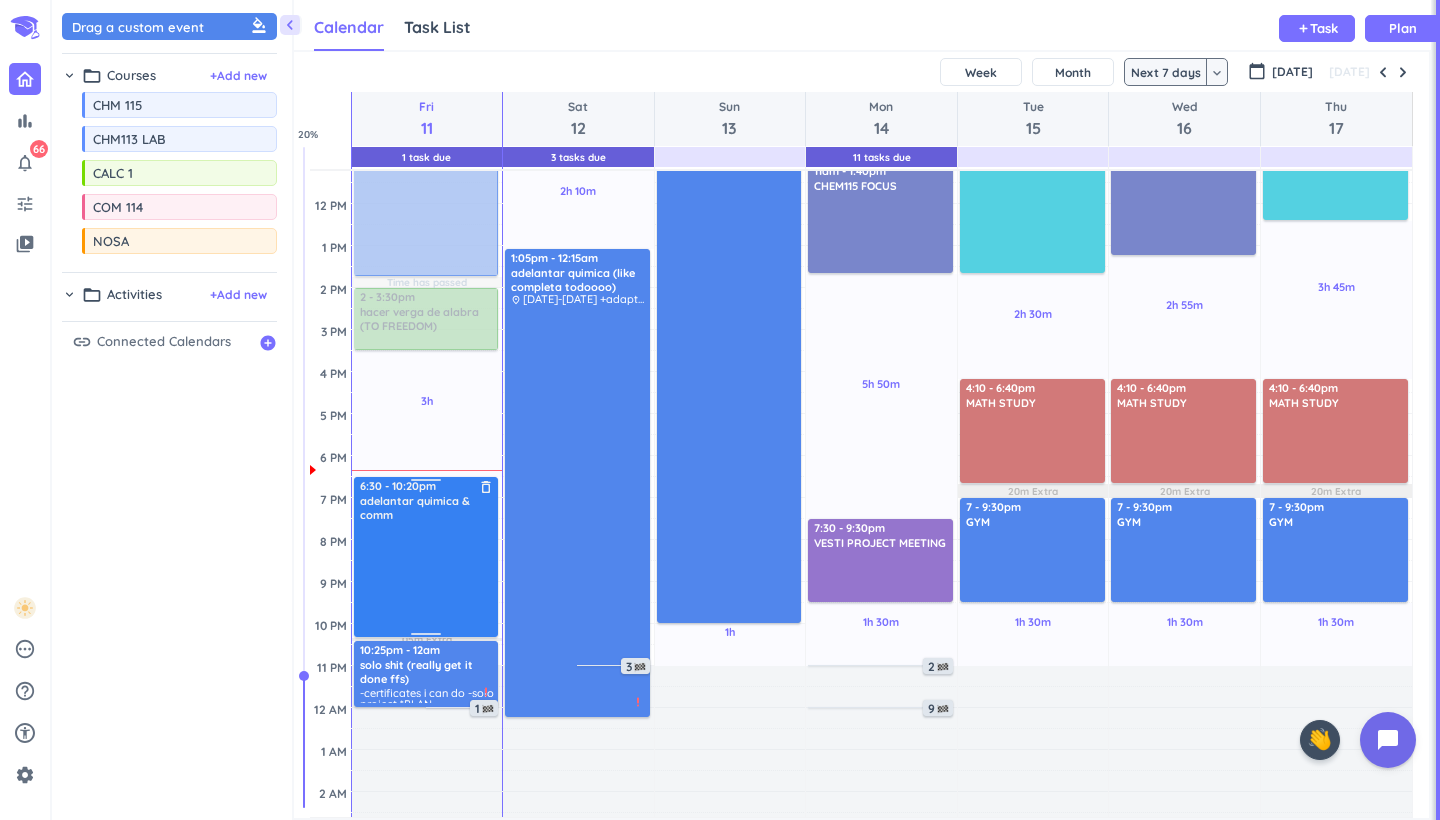 scroll, scrollTop: 223, scrollLeft: 0, axis: vertical 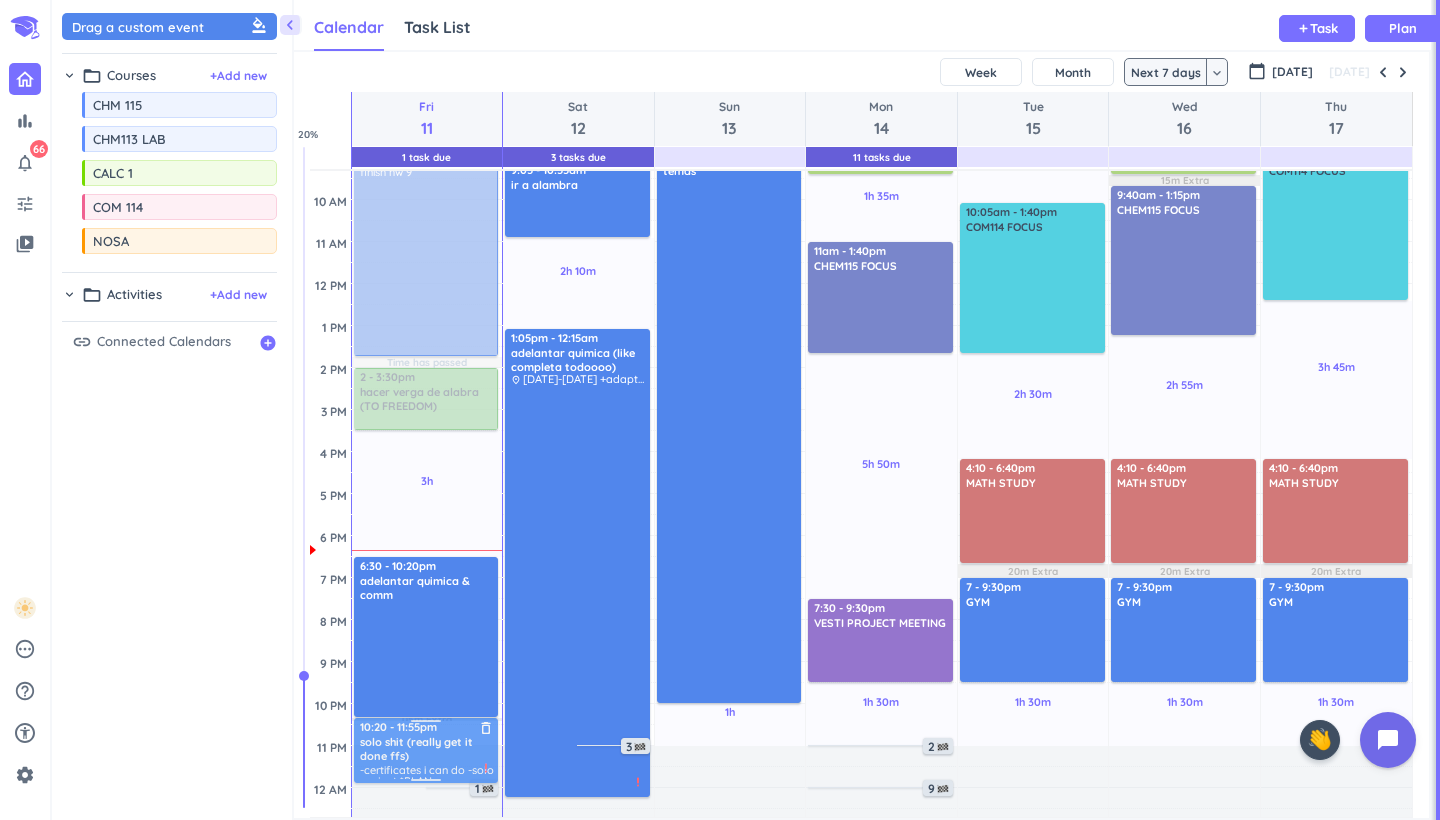 drag, startPoint x: 452, startPoint y: 769, endPoint x: 452, endPoint y: 757, distance: 12 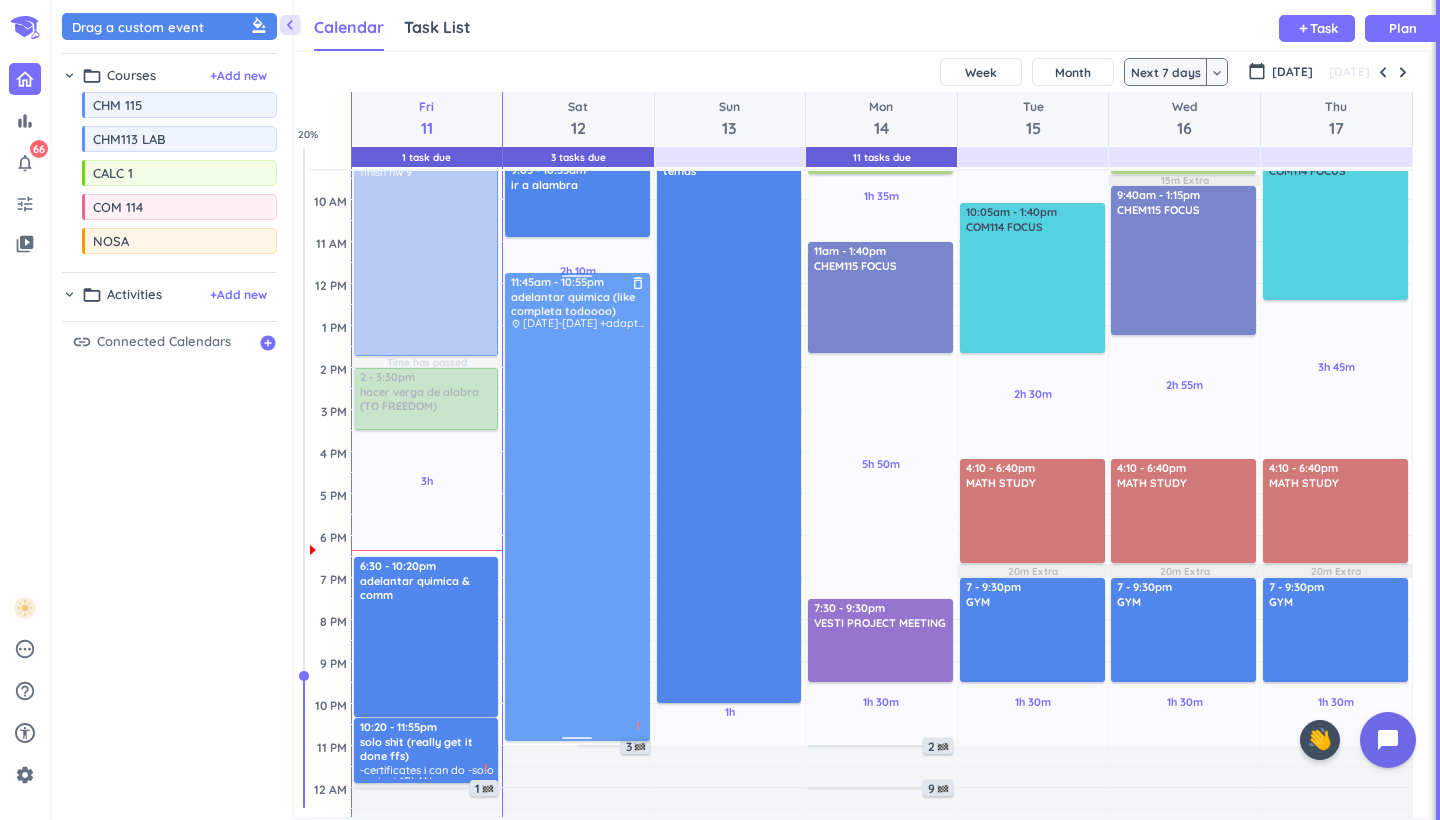 drag, startPoint x: 596, startPoint y: 521, endPoint x: 599, endPoint y: 461, distance: 60.074955 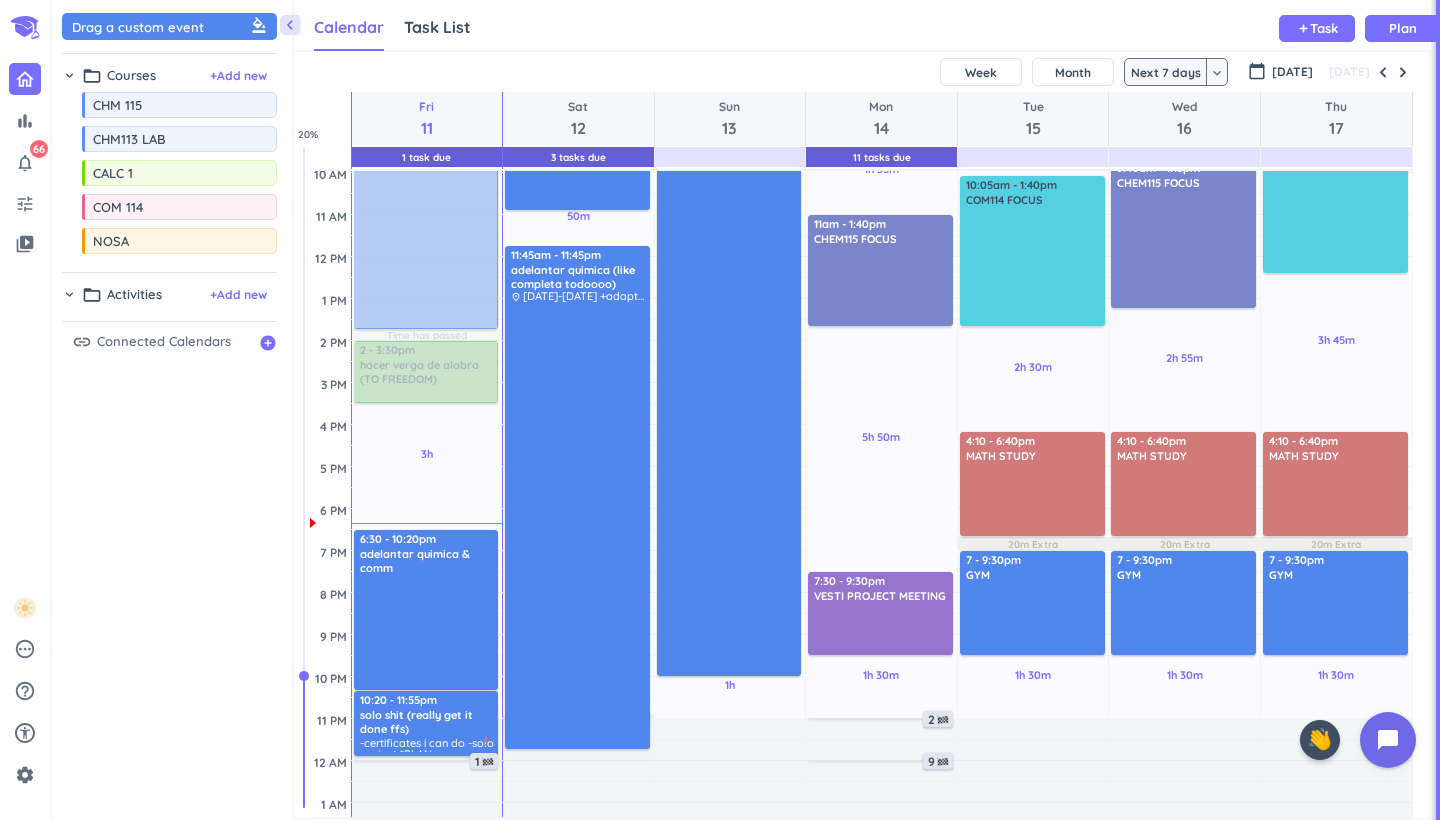 drag, startPoint x: 575, startPoint y: 737, endPoint x: 570, endPoint y: 760, distance: 23.537205 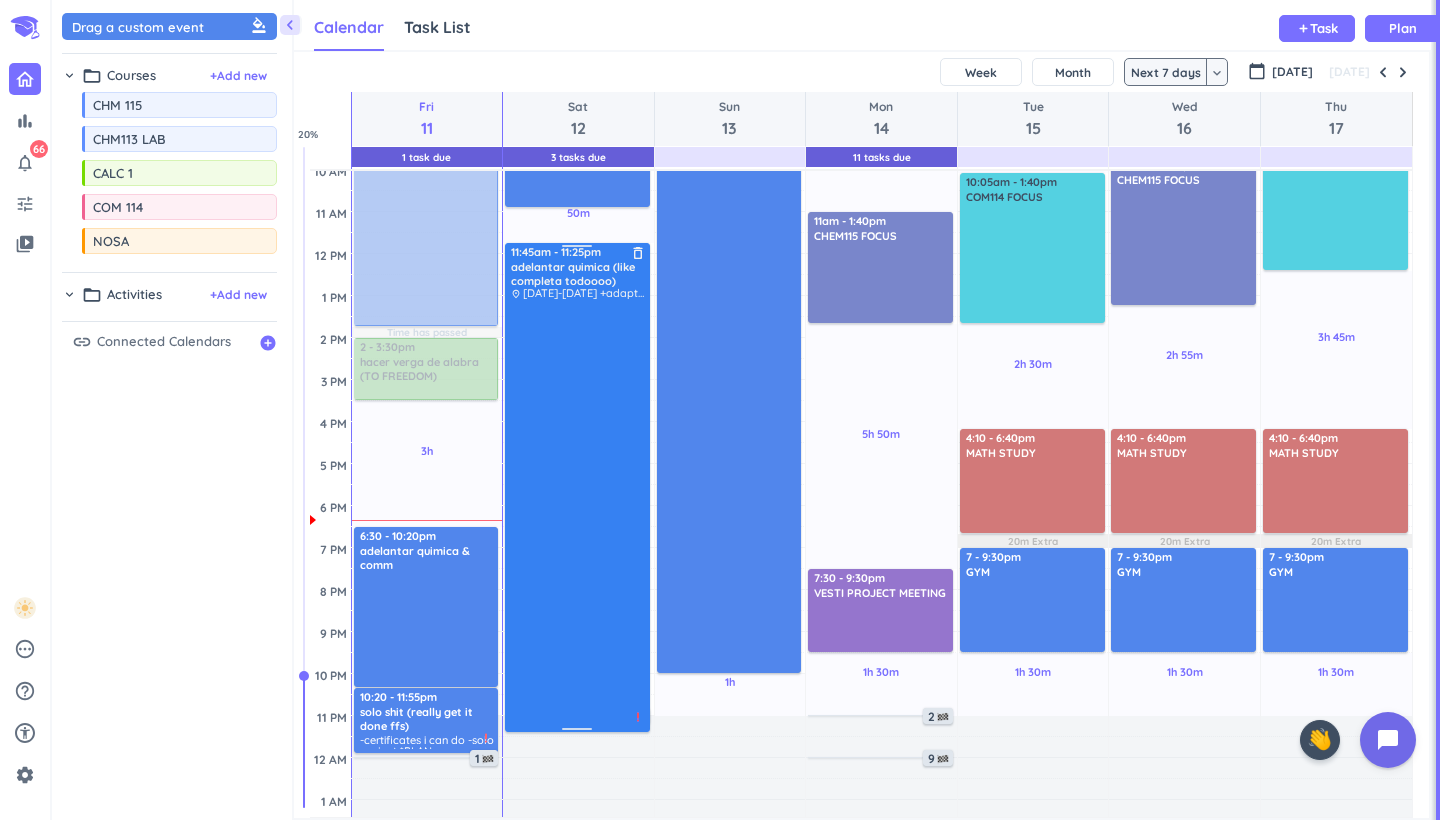 drag, startPoint x: 570, startPoint y: 756, endPoint x: 576, endPoint y: 730, distance: 26.683329 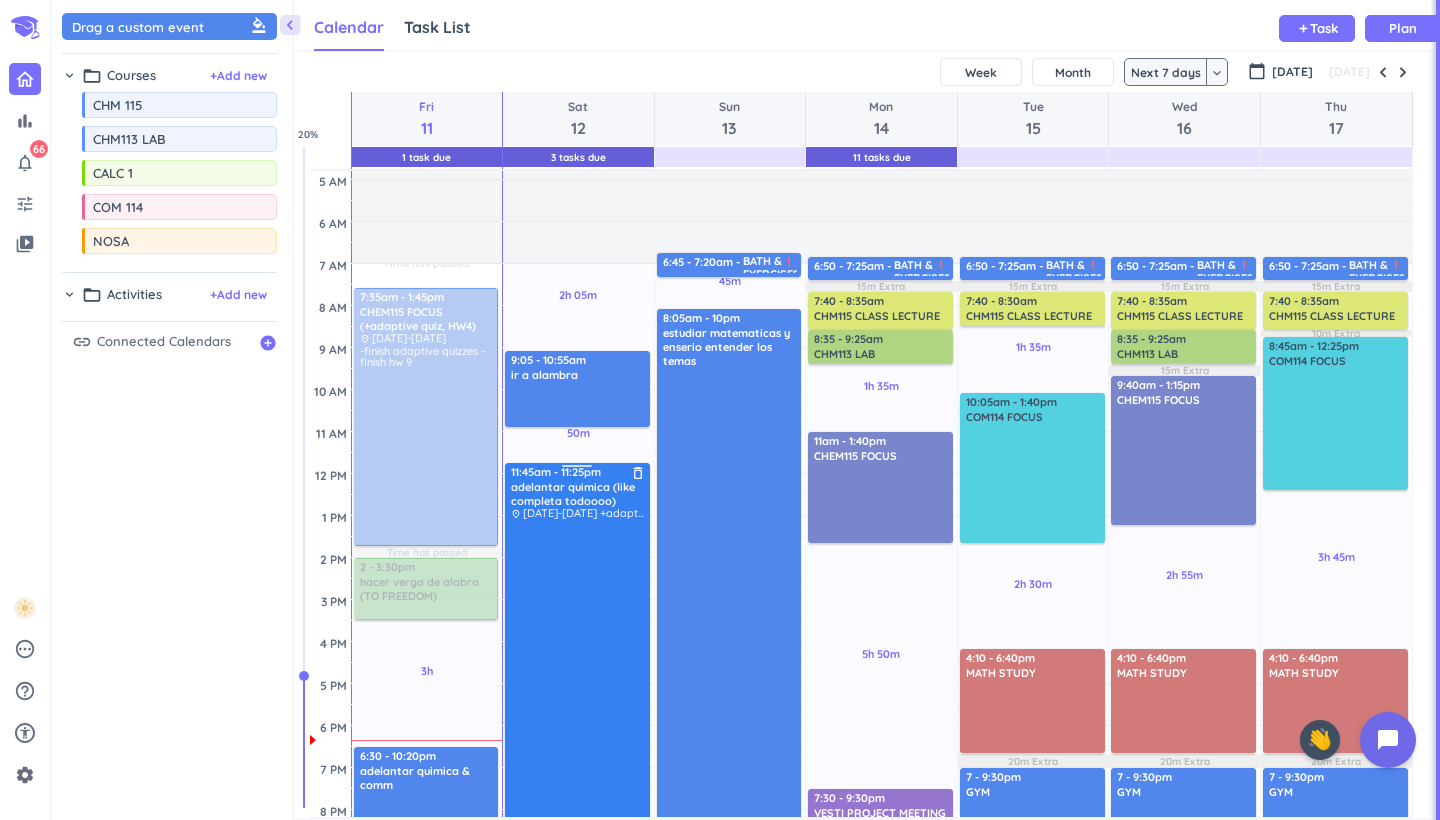 scroll, scrollTop: 21, scrollLeft: 0, axis: vertical 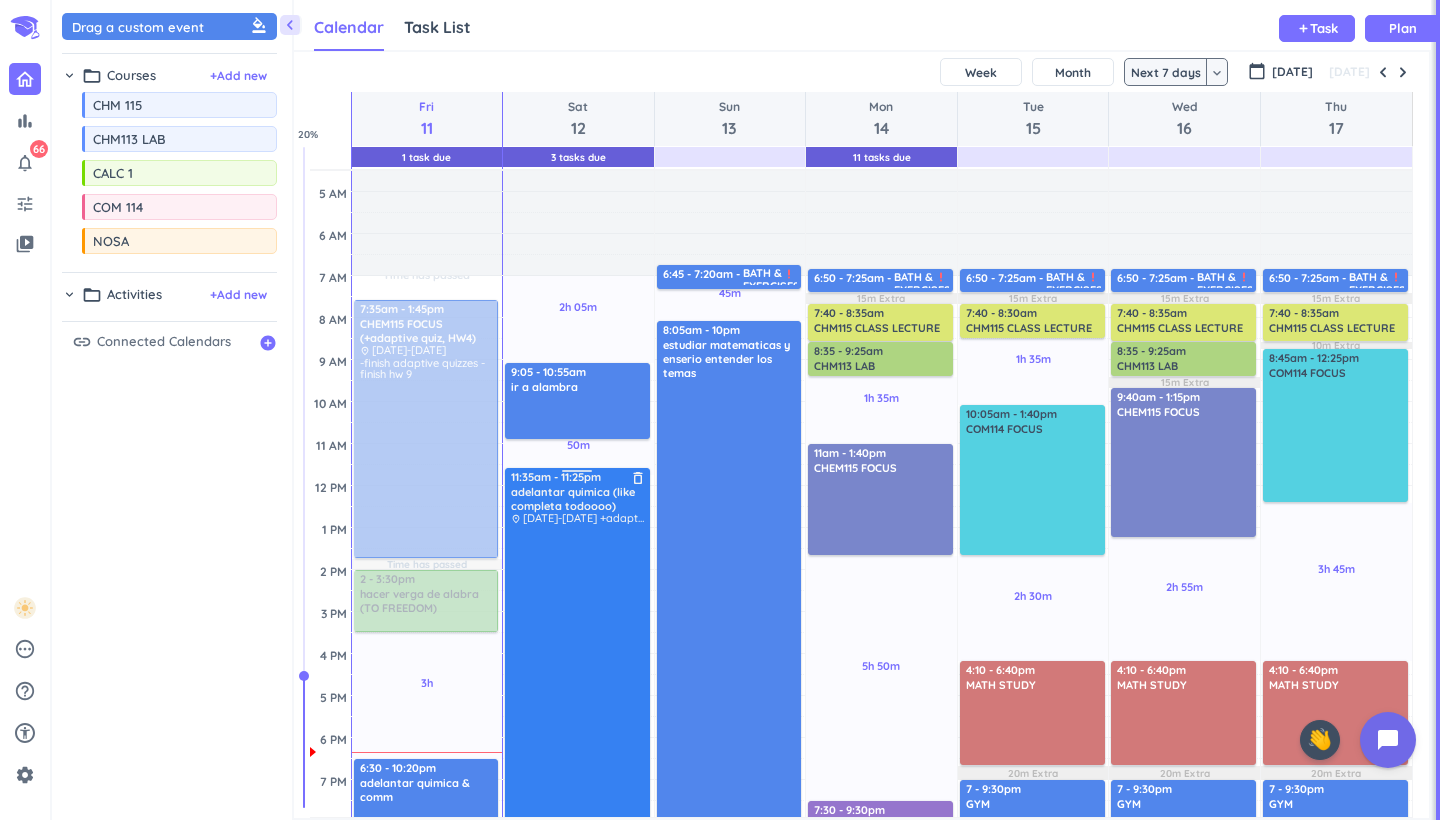 drag, startPoint x: 570, startPoint y: 482, endPoint x: 573, endPoint y: 471, distance: 11.401754 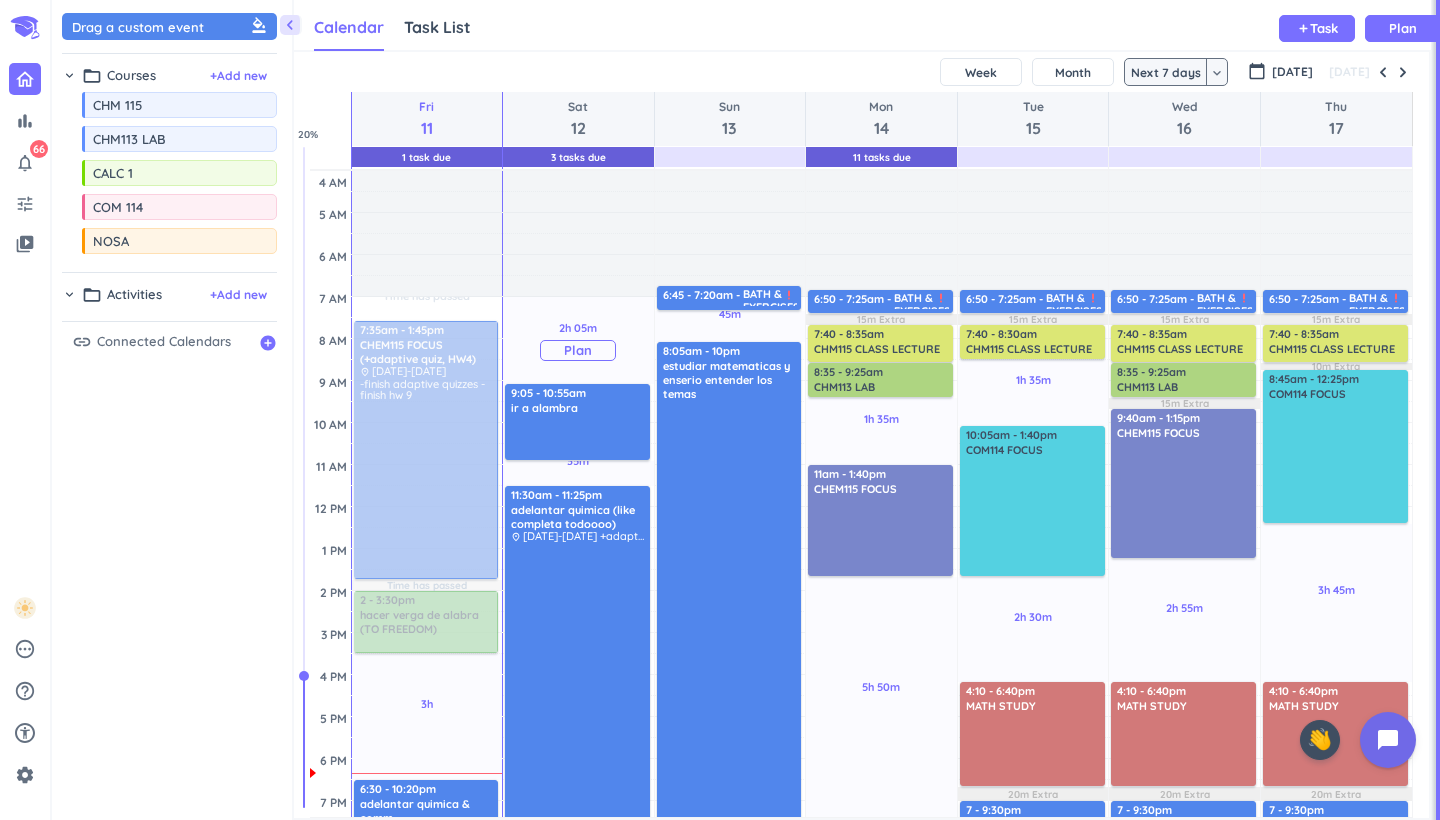 scroll, scrollTop: 0, scrollLeft: 0, axis: both 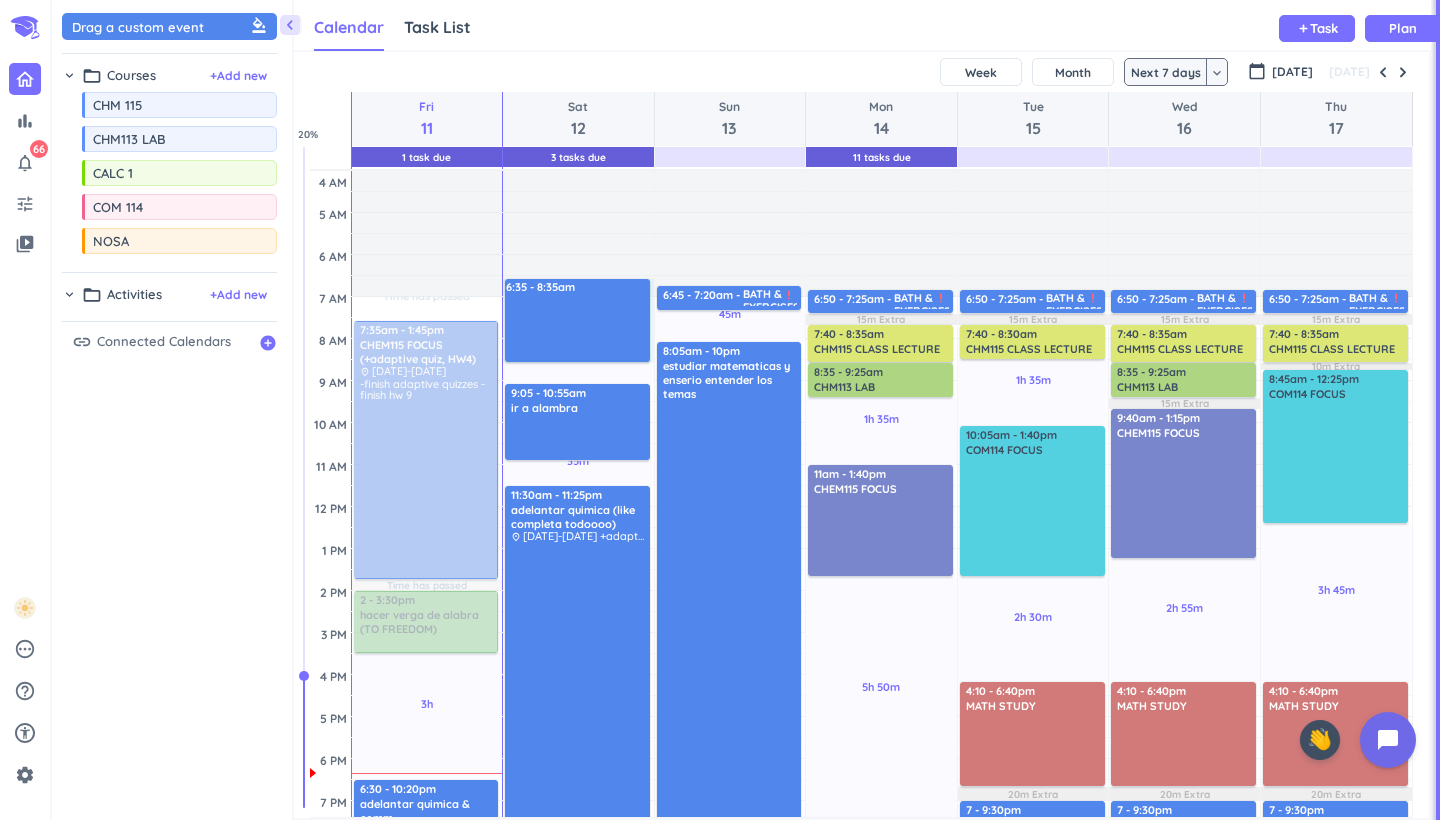 drag, startPoint x: 567, startPoint y: 280, endPoint x: 576, endPoint y: 363, distance: 83.48653 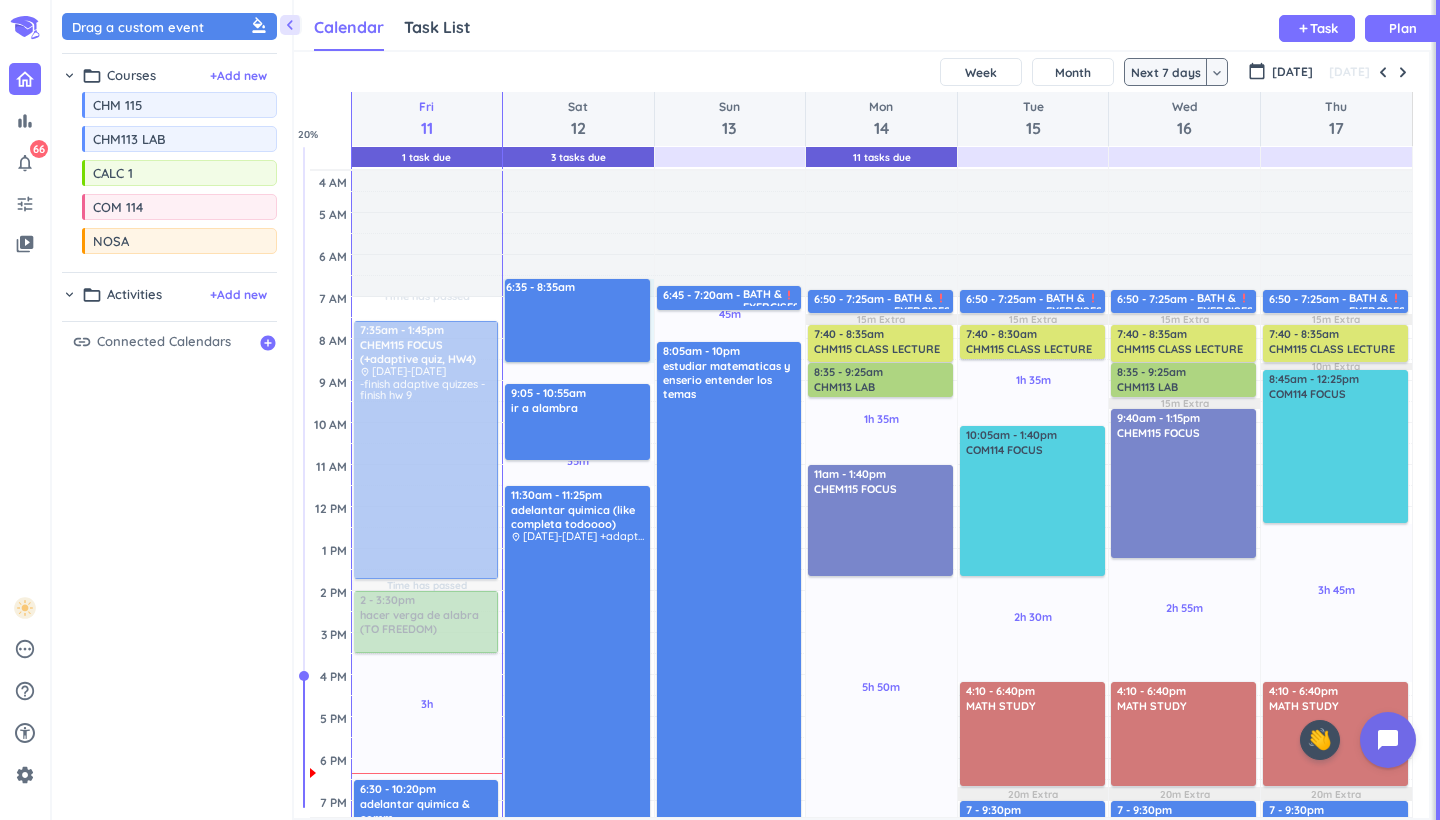 click on "2h 05m Past due Plan 35m Past due Plan Adjust Awake Time Adjust Awake Time" at bounding box center [578, 171] 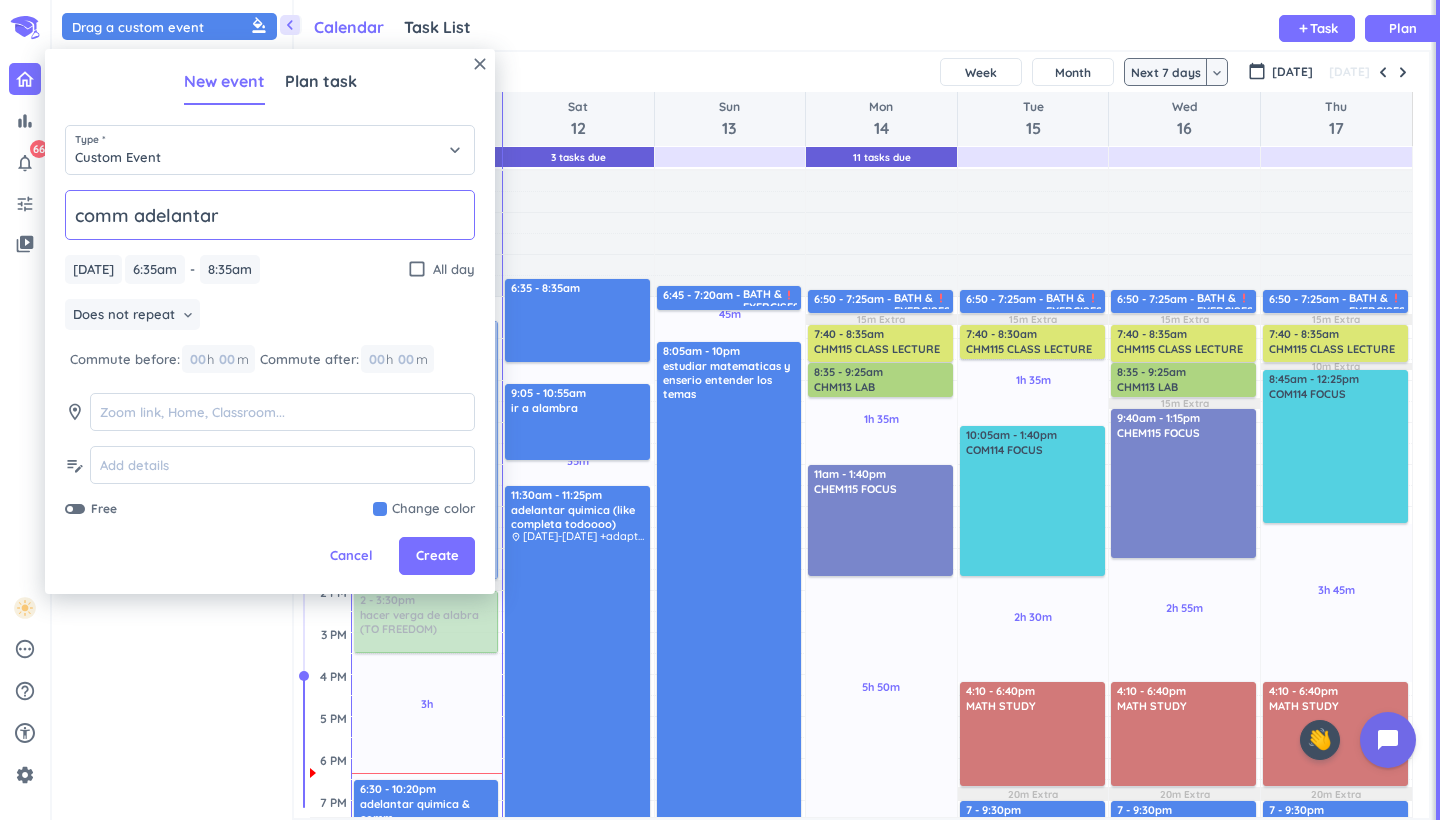 type on "comm adelantar" 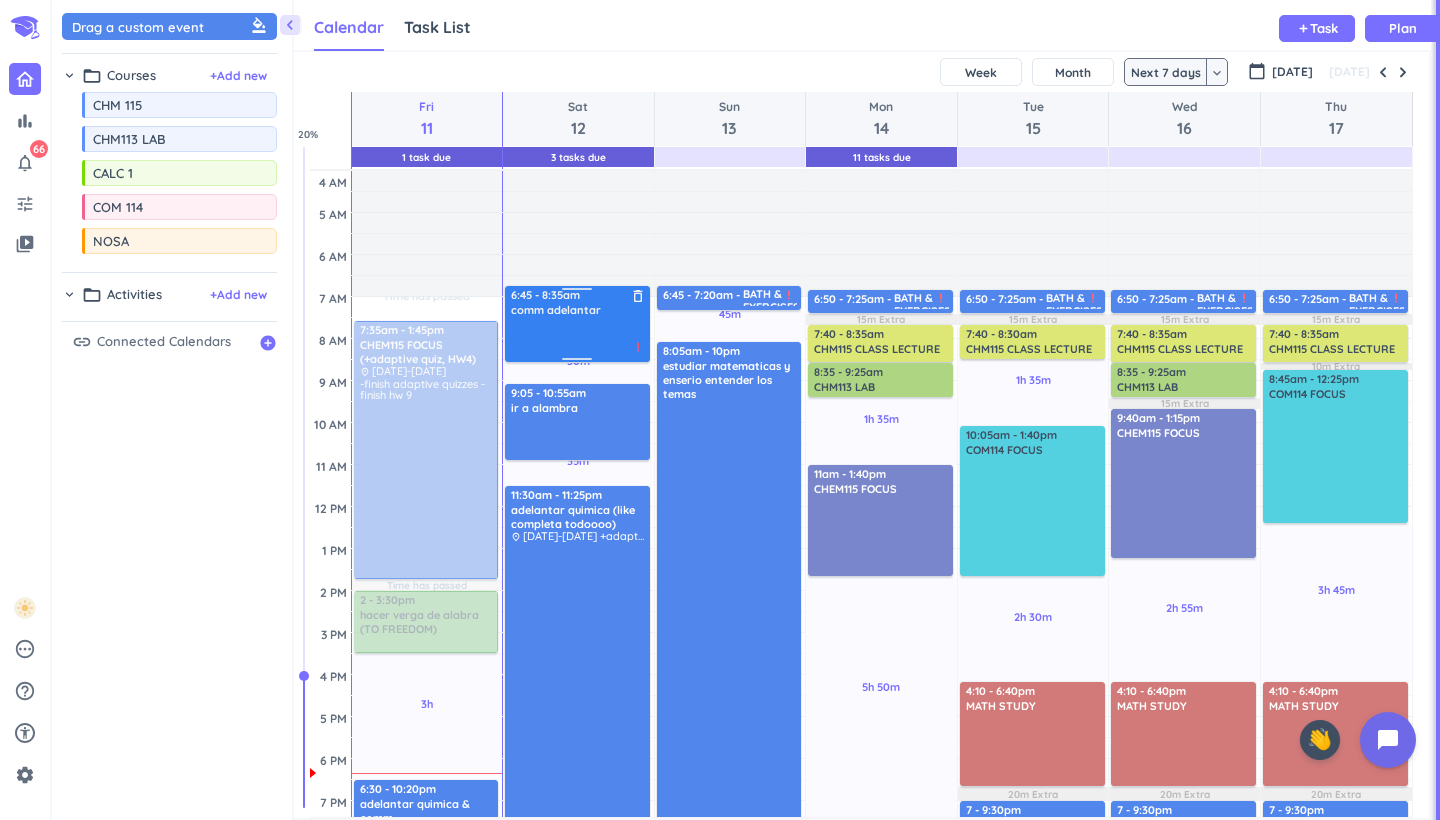 click on "30m Past due Plan 35m Past due Plan Adjust Awake Time Adjust Awake Time 11:30am - 11:25pm adelantar quimica (like completa todoooo) delete_outline place [DATE]-[DATE] +adaptive vergas
priority_high 3  6:35 - 8:35am comm adelantar delete_outline priority_high 9:05 - 10:55am ir a alambra delete_outline 6:45 - 8:35am comm adelantar delete_outline priority_high" at bounding box center (578, 675) 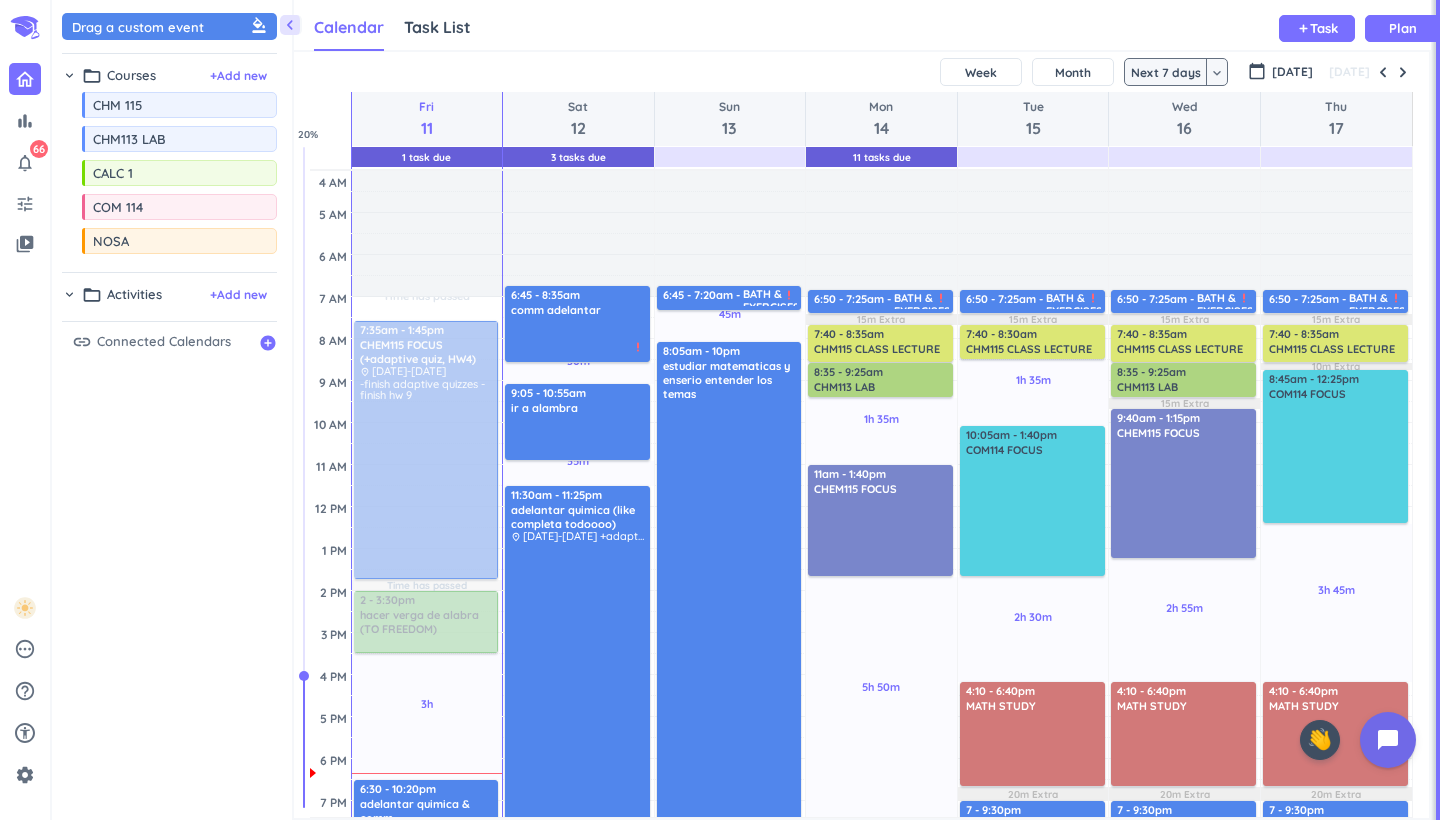 scroll, scrollTop: 12, scrollLeft: 0, axis: vertical 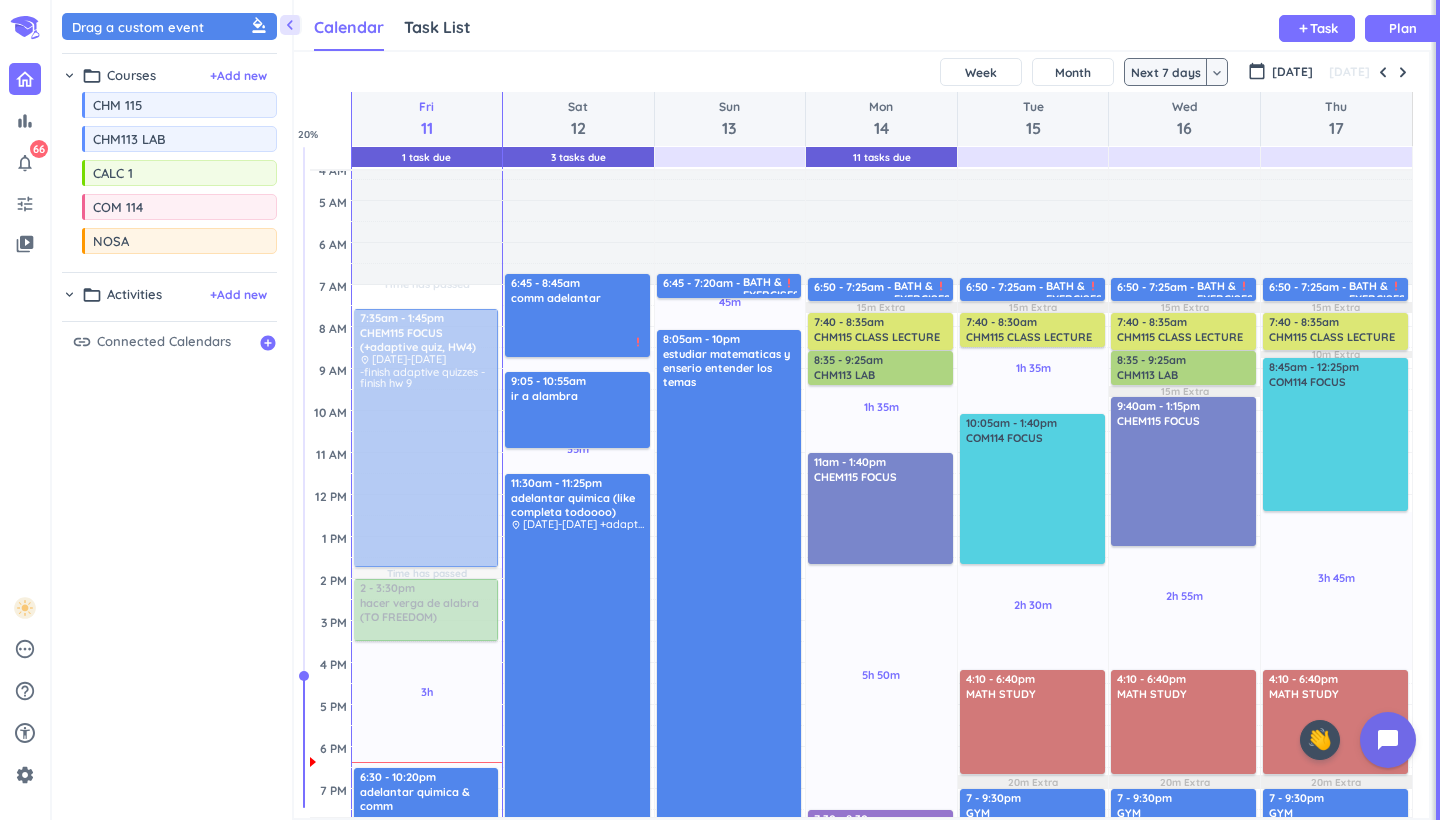 click on "30m Past due Plan 35m Past due Plan Adjust Awake Time Adjust Awake Time 11:30am - 11:25pm adelantar quimica (like completa todoooo) delete_outline place [DATE]-[DATE] +adaptive vergas
priority_high 3  6:45 - 8:35am comm adelantar delete_outline priority_high 9:05 - 10:55am ir a alambra delete_outline 6:45 - 8:45am comm adelantar delete_outline priority_high" at bounding box center [578, 663] 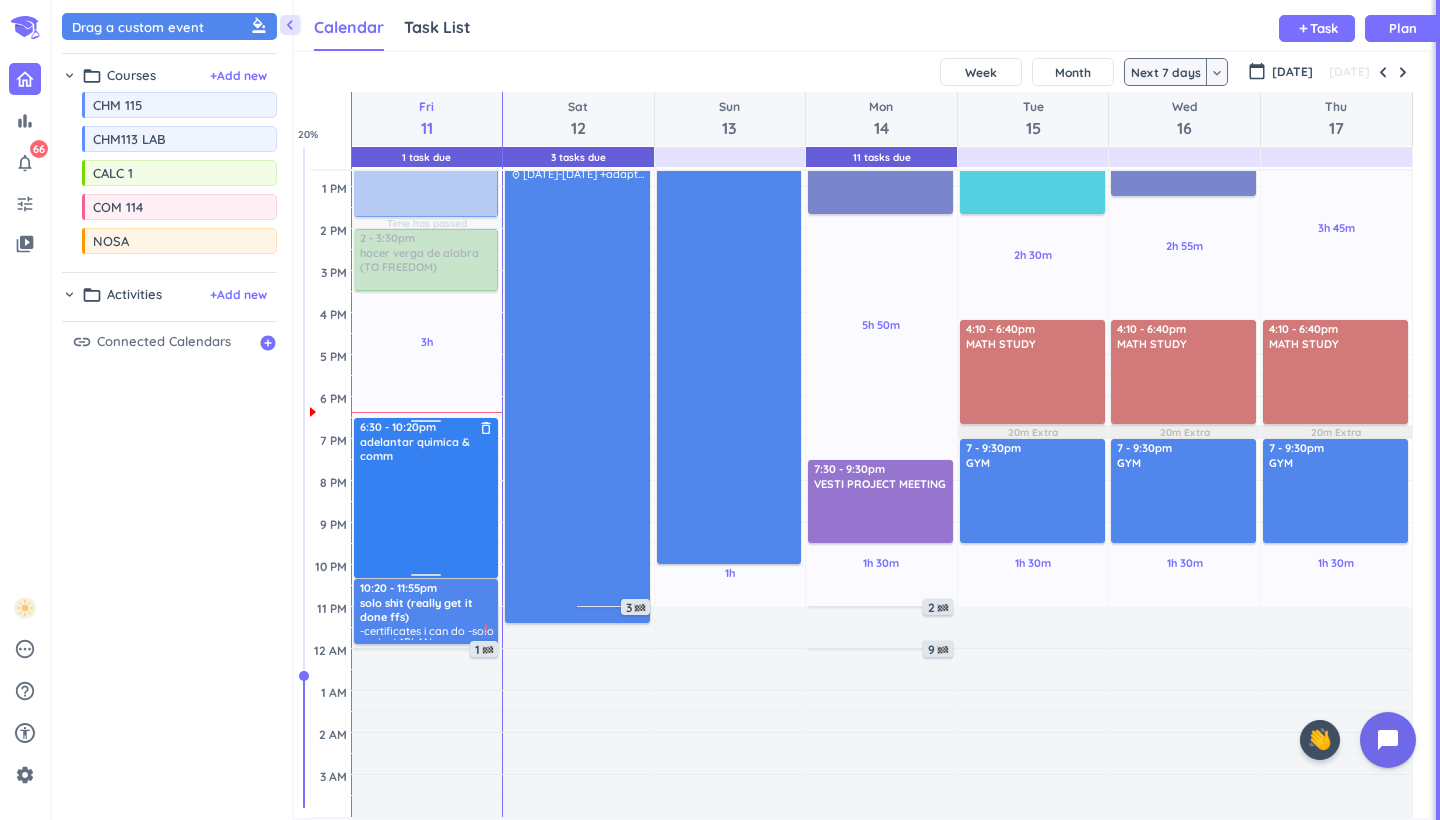 scroll, scrollTop: 362, scrollLeft: 0, axis: vertical 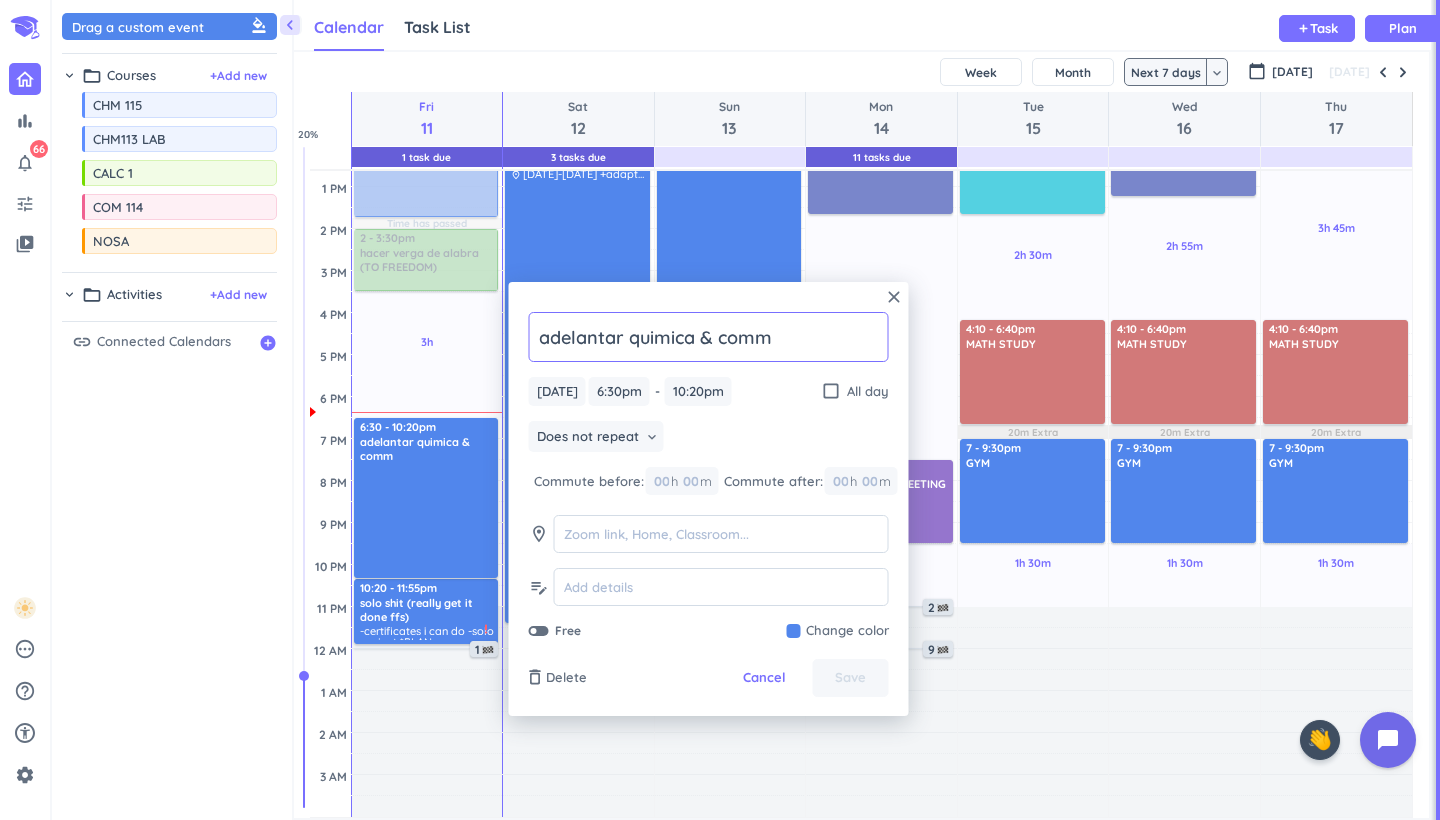 drag, startPoint x: 702, startPoint y: 337, endPoint x: 827, endPoint y: 346, distance: 125.32358 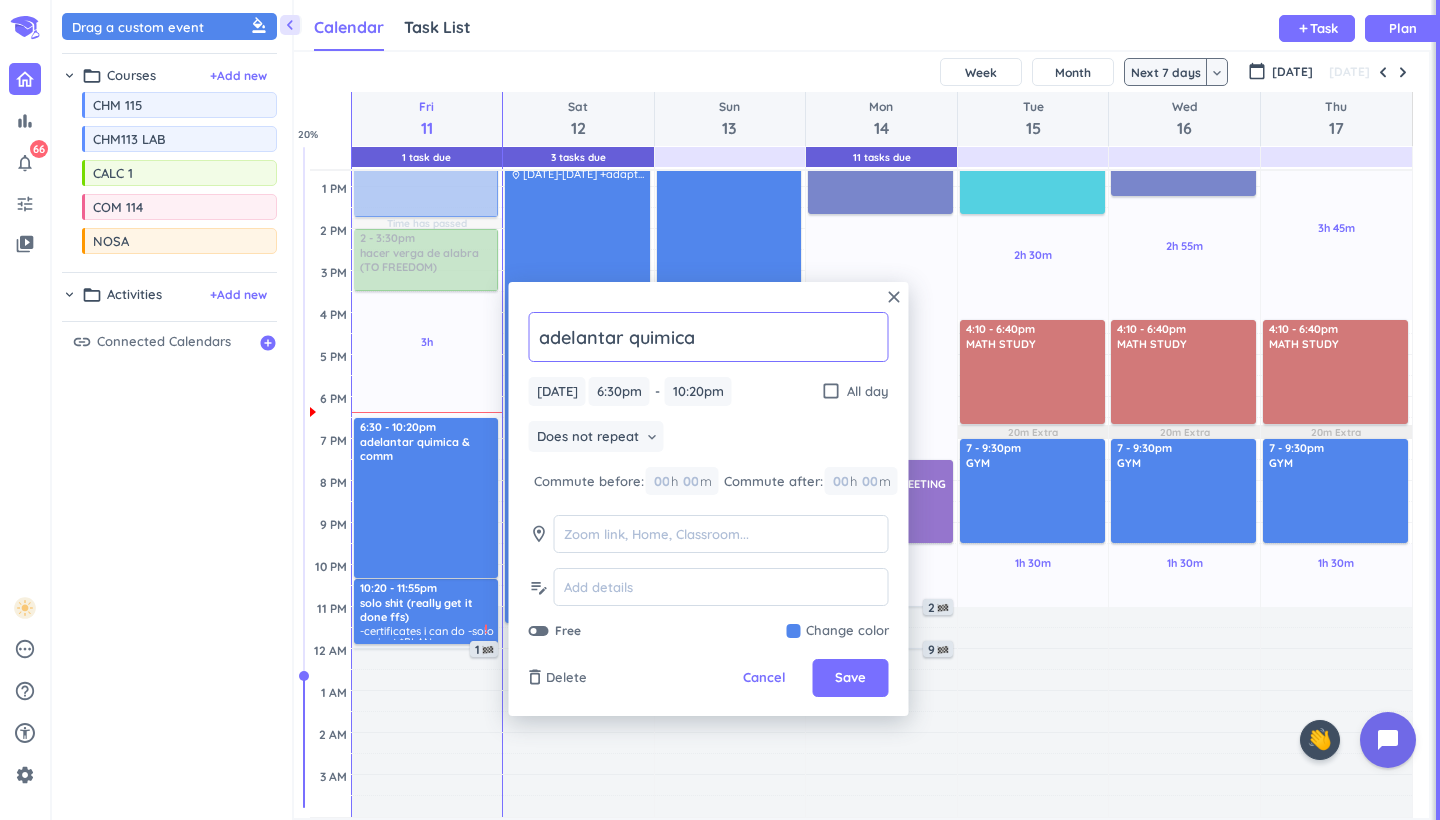 type on "adelantar quimica" 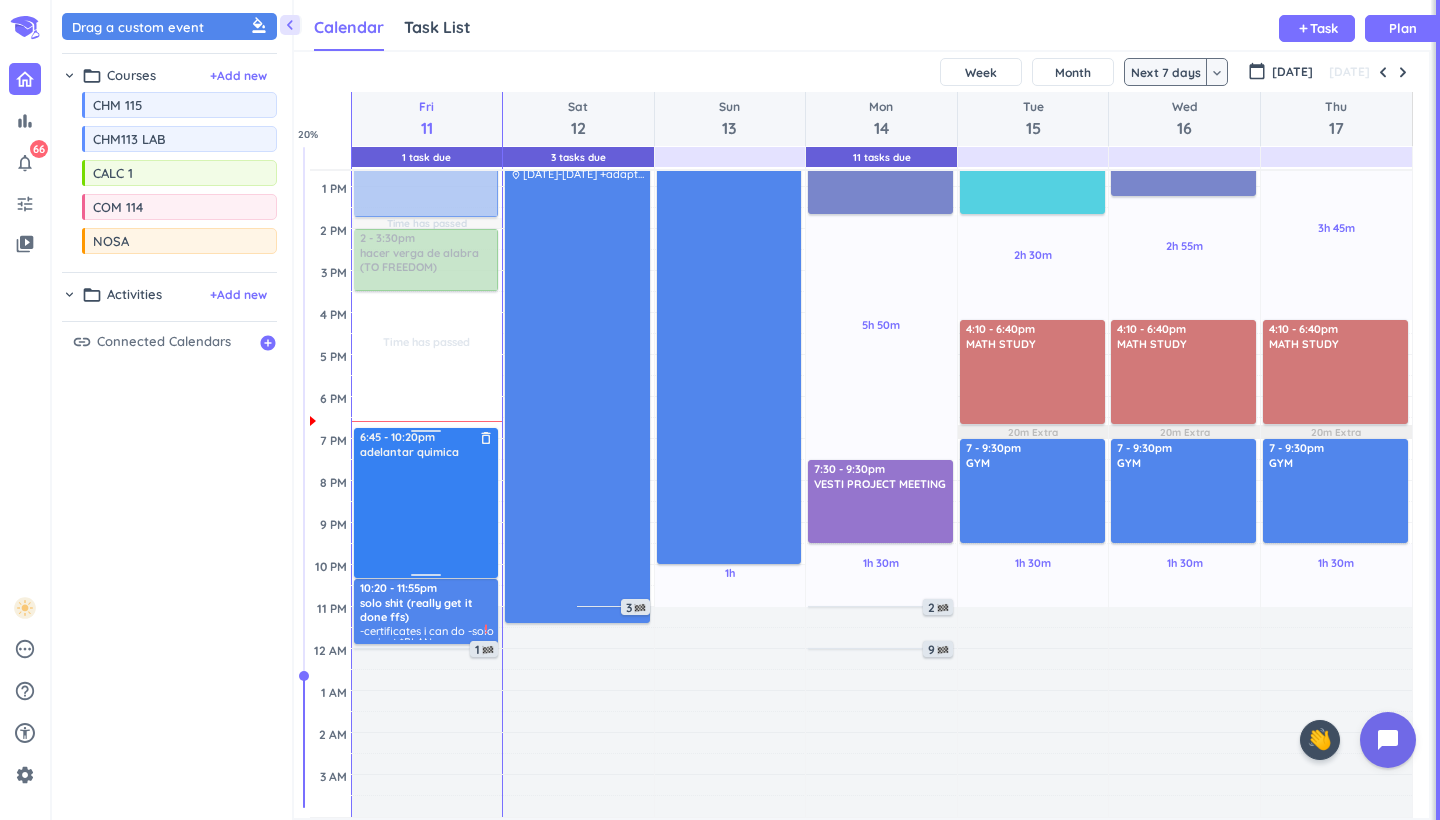 drag, startPoint x: 428, startPoint y: 425, endPoint x: 425, endPoint y: 438, distance: 13.341664 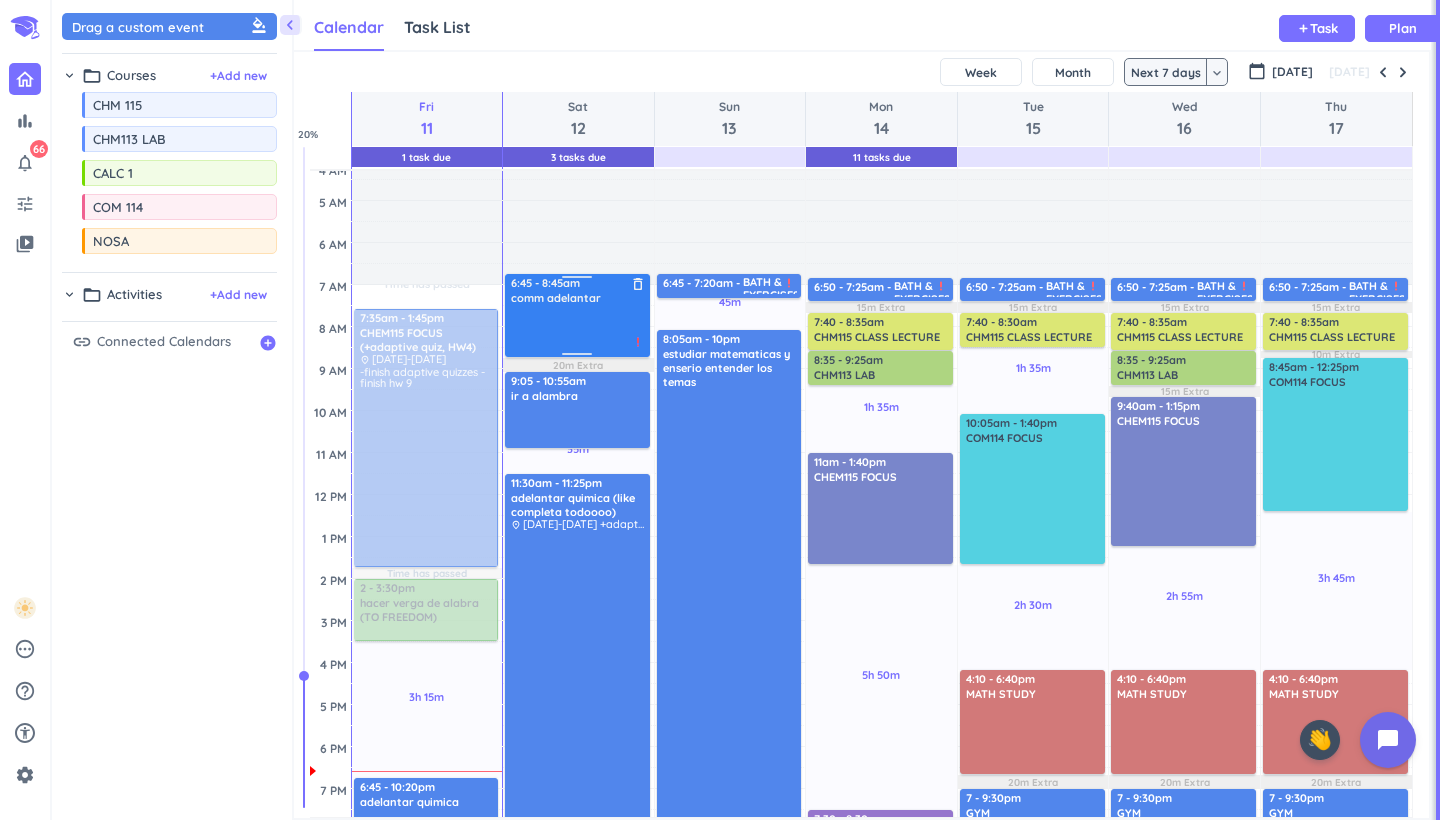 scroll, scrollTop: 14, scrollLeft: 0, axis: vertical 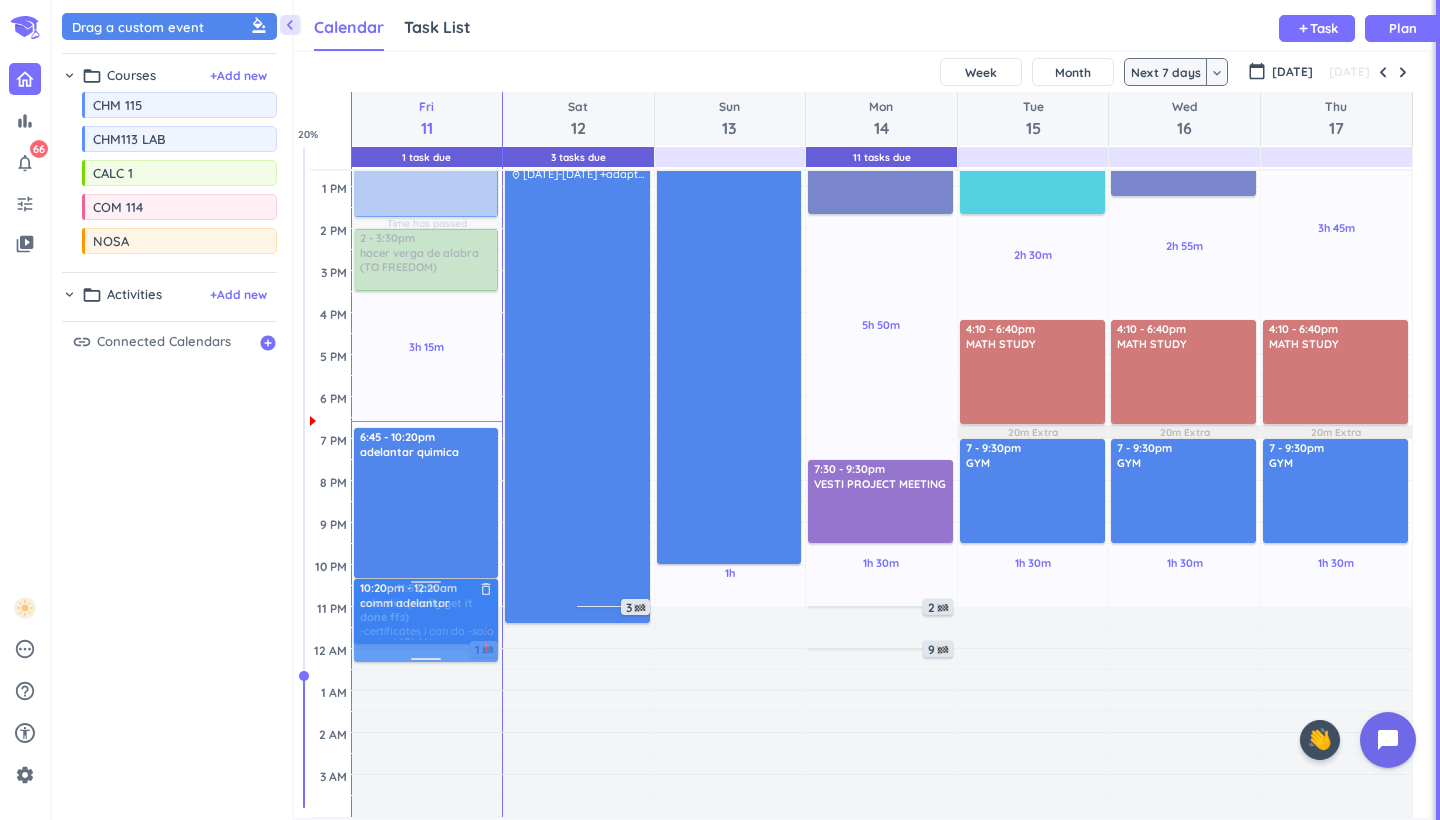 drag, startPoint x: 587, startPoint y: 326, endPoint x: 457, endPoint y: 625, distance: 326.03833 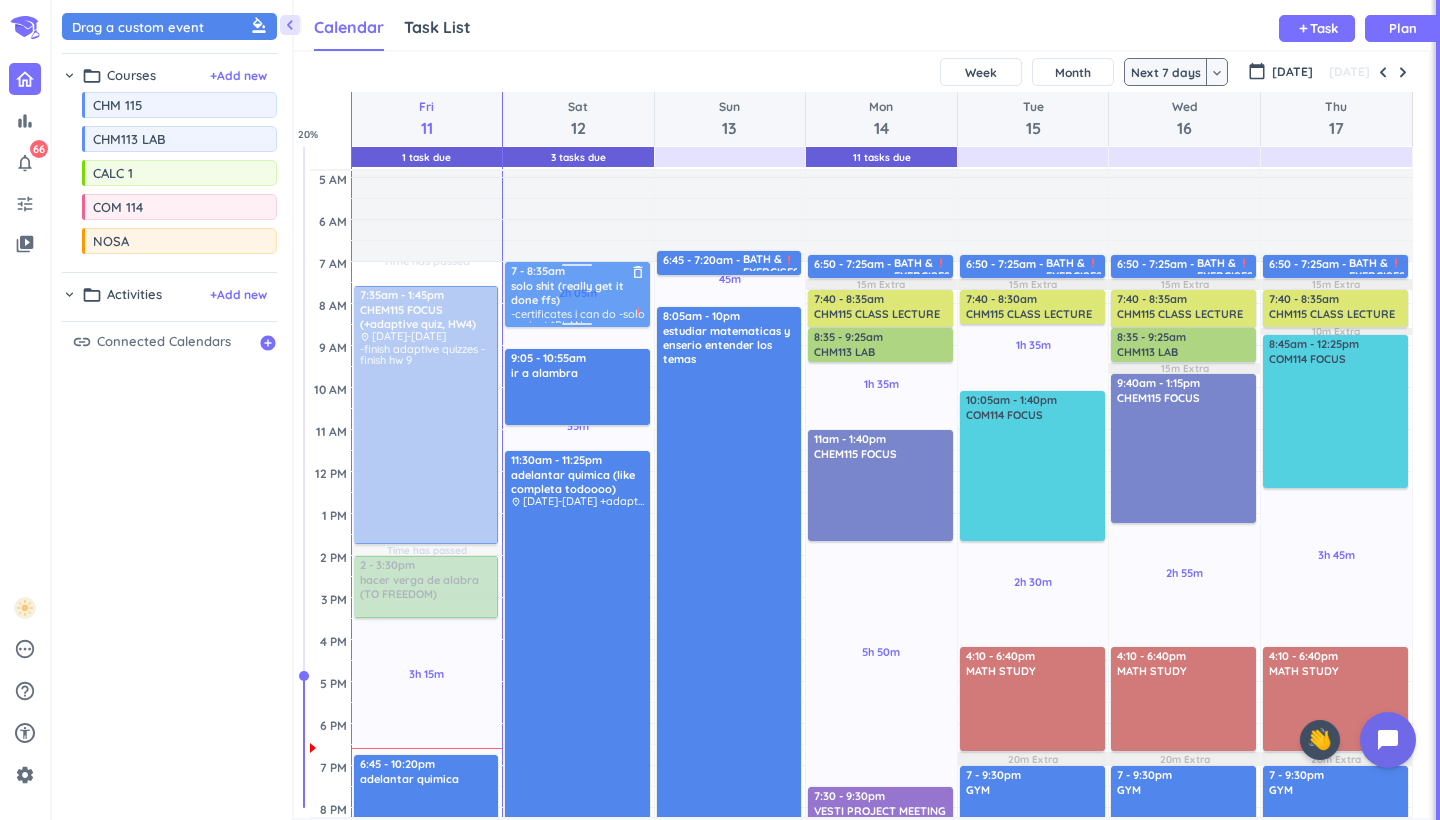 scroll, scrollTop: 0, scrollLeft: 0, axis: both 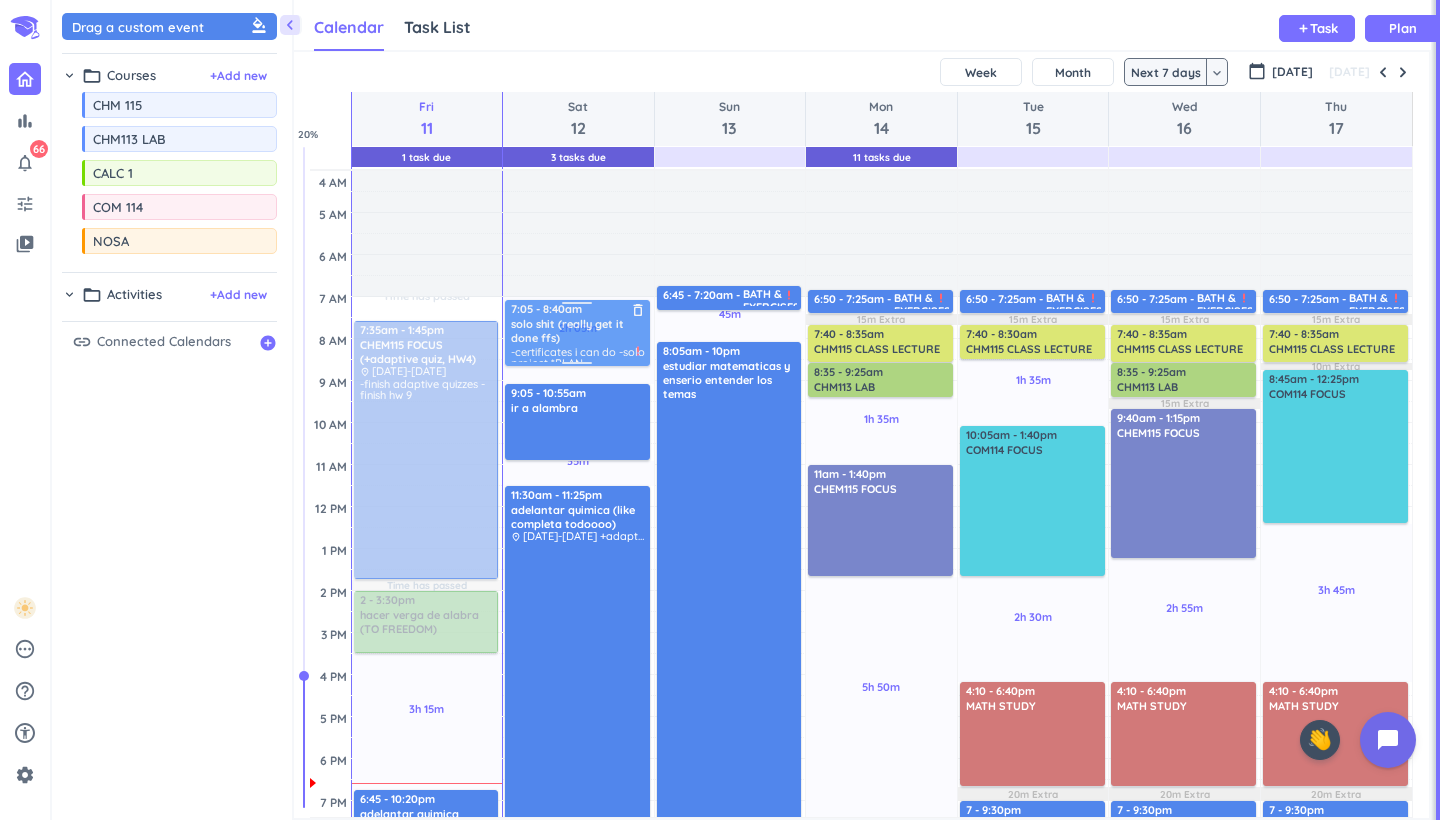 drag, startPoint x: 465, startPoint y: 621, endPoint x: 586, endPoint y: 352, distance: 294.96103 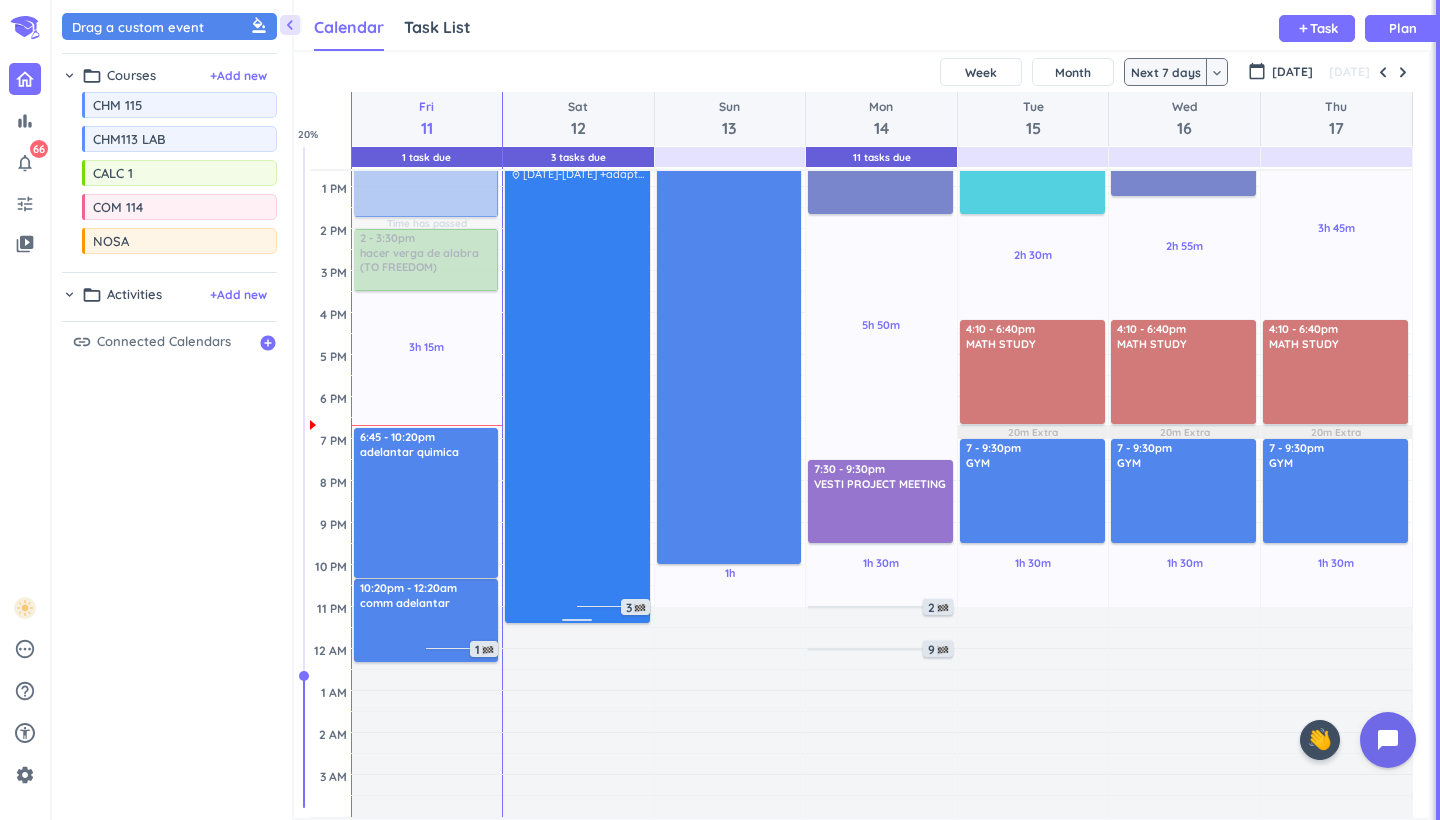 scroll, scrollTop: 362, scrollLeft: 0, axis: vertical 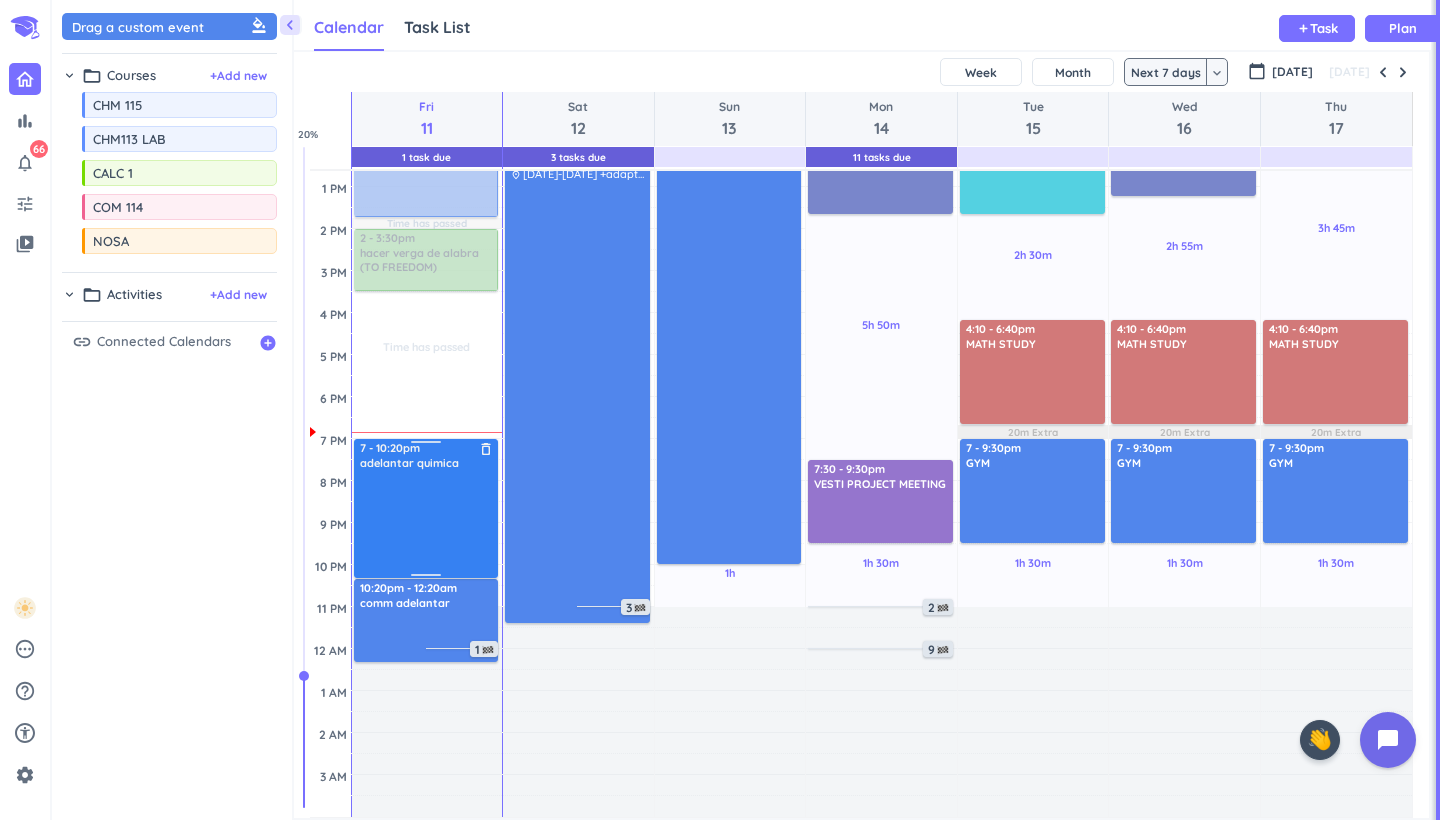 drag, startPoint x: 415, startPoint y: 434, endPoint x: 410, endPoint y: 444, distance: 11.18034 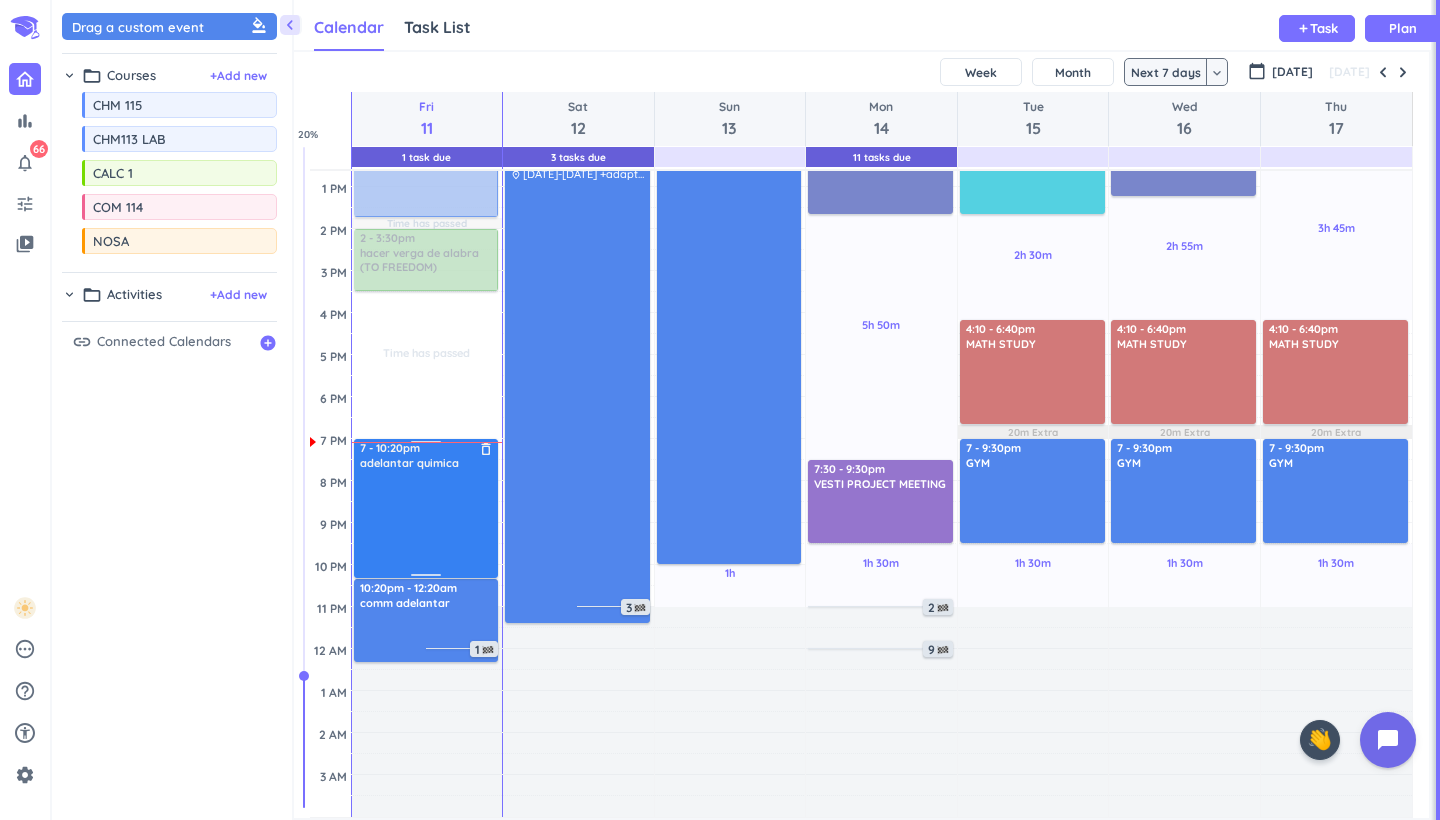 click at bounding box center [427, 523] 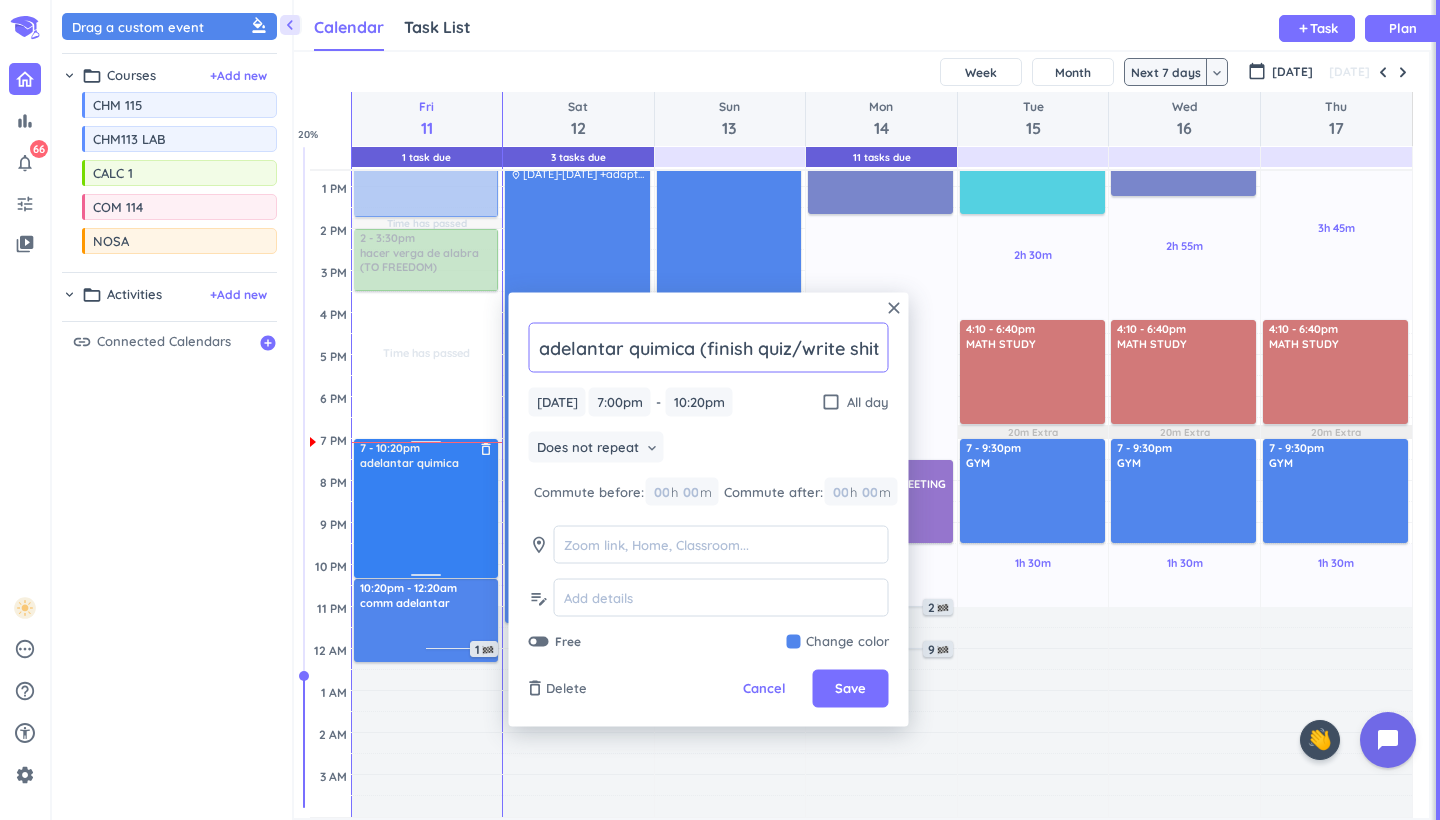 type on "adelantar quimica (finish quiz/write shit)" 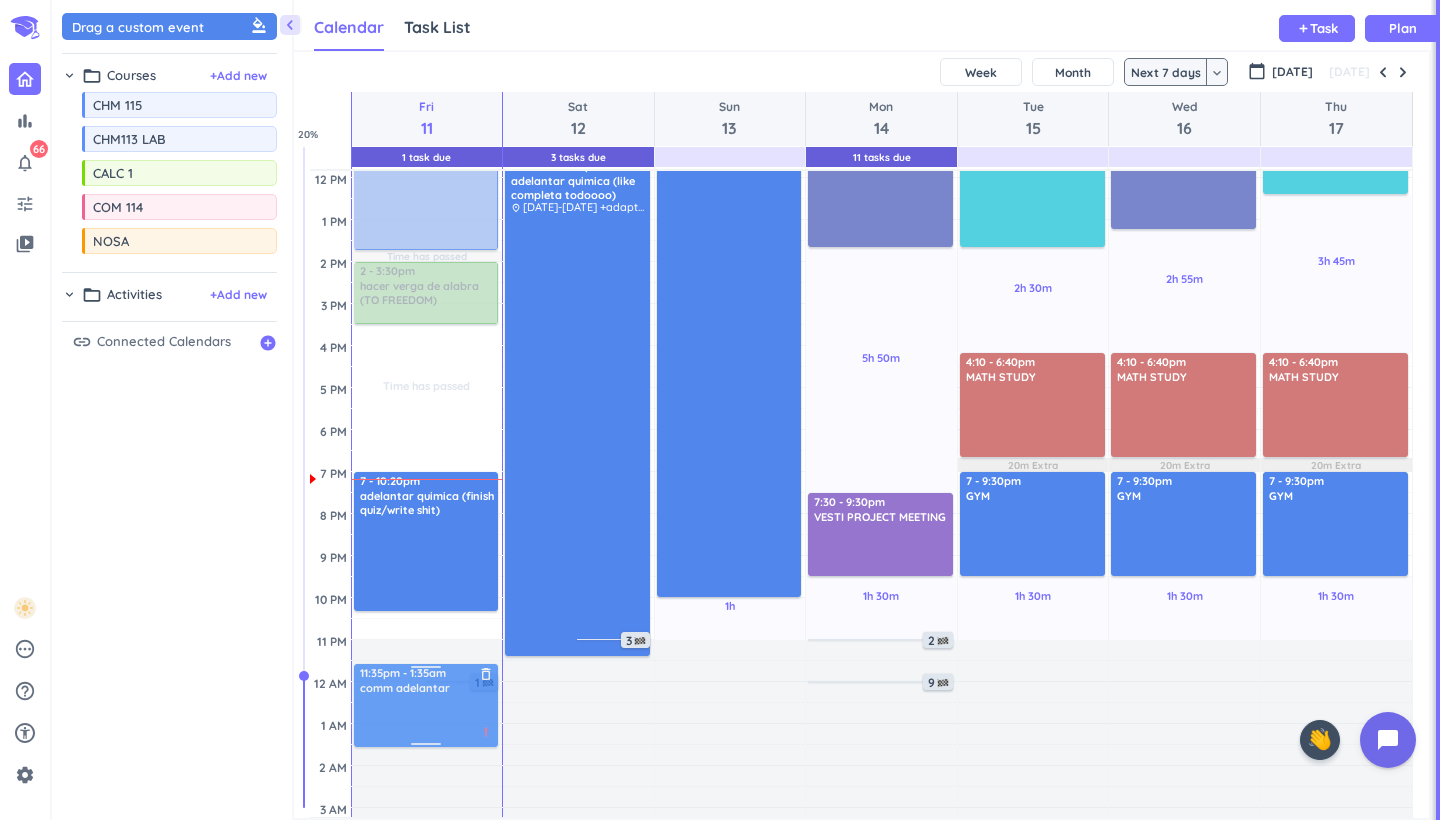 scroll, scrollTop: 334, scrollLeft: 0, axis: vertical 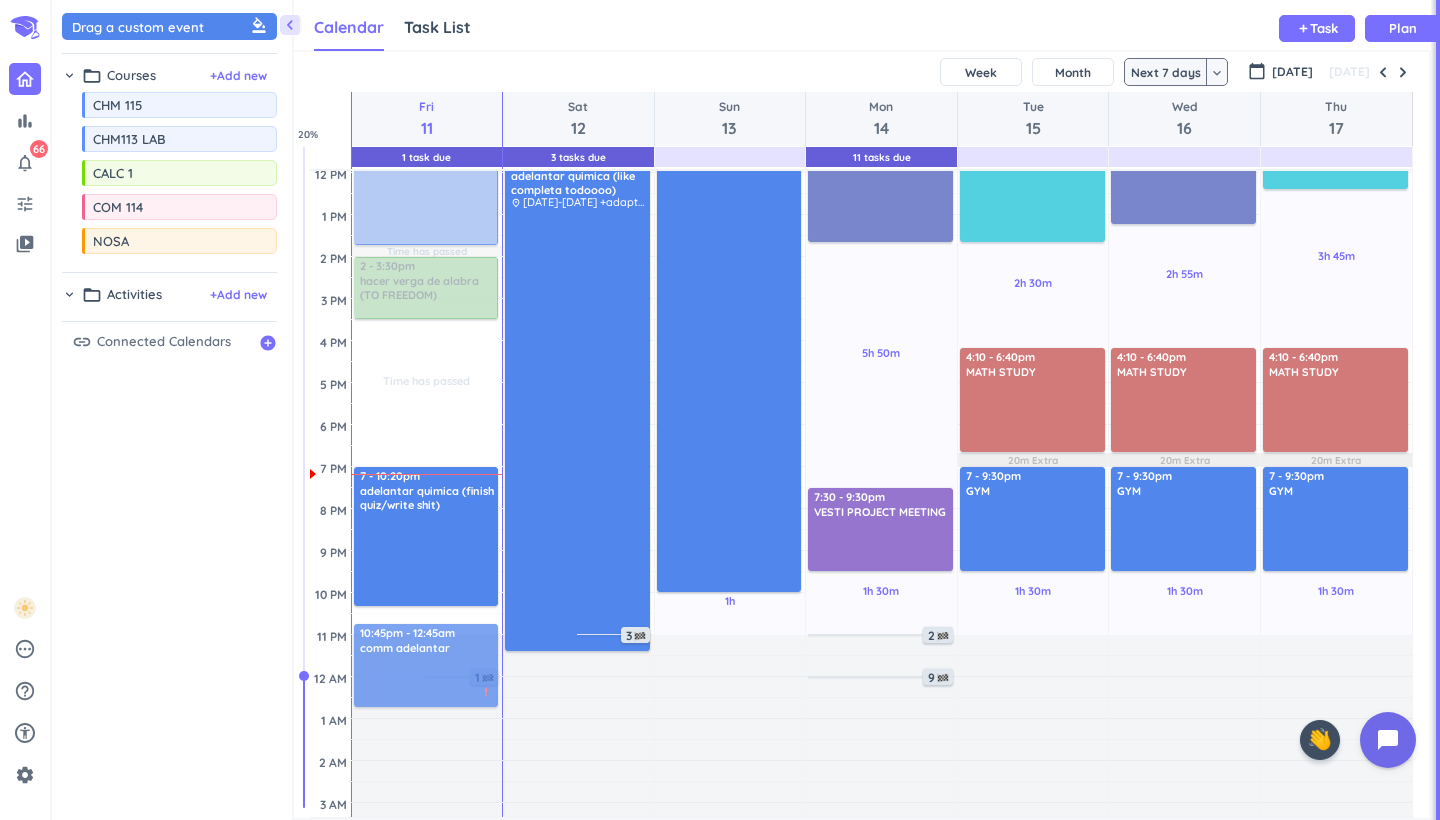 drag, startPoint x: 383, startPoint y: 623, endPoint x: 449, endPoint y: 674, distance: 83.40863 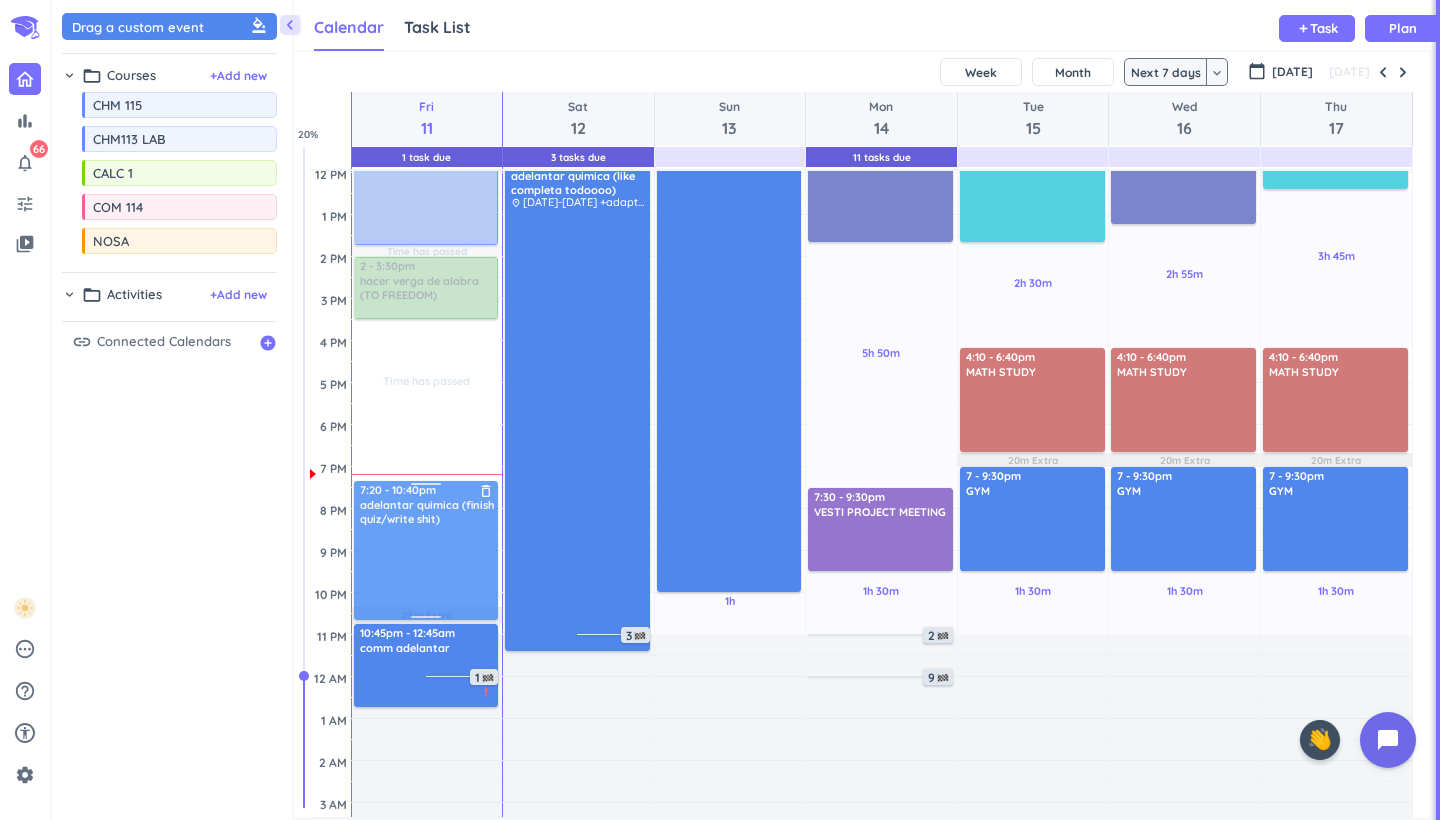 click on "Time has passed Past due Plan Time has passed Past due Plan Time has passed 25m Extra Adjust Awake Time Adjust Awake Time 10:45pm - 12:45am comm adelantar delete_outline priority_high 1  7:35am - 1:45pm CHEM115 FOCUS (+adaptive quiz, HW4) delete_outline place [DATE]-[DATE] -finish adaptive quizzes
-finish hw 9 2 - 3:30pm hacer verga de alabra (TO FREEDOM) delete_outline 7 - 10:20pm adelantar quimica (finish quiz/write shit) delete_outline 7:20 - 10:40pm adelantar quimica (finish quiz/write shit) delete_outline" at bounding box center (427, 341) 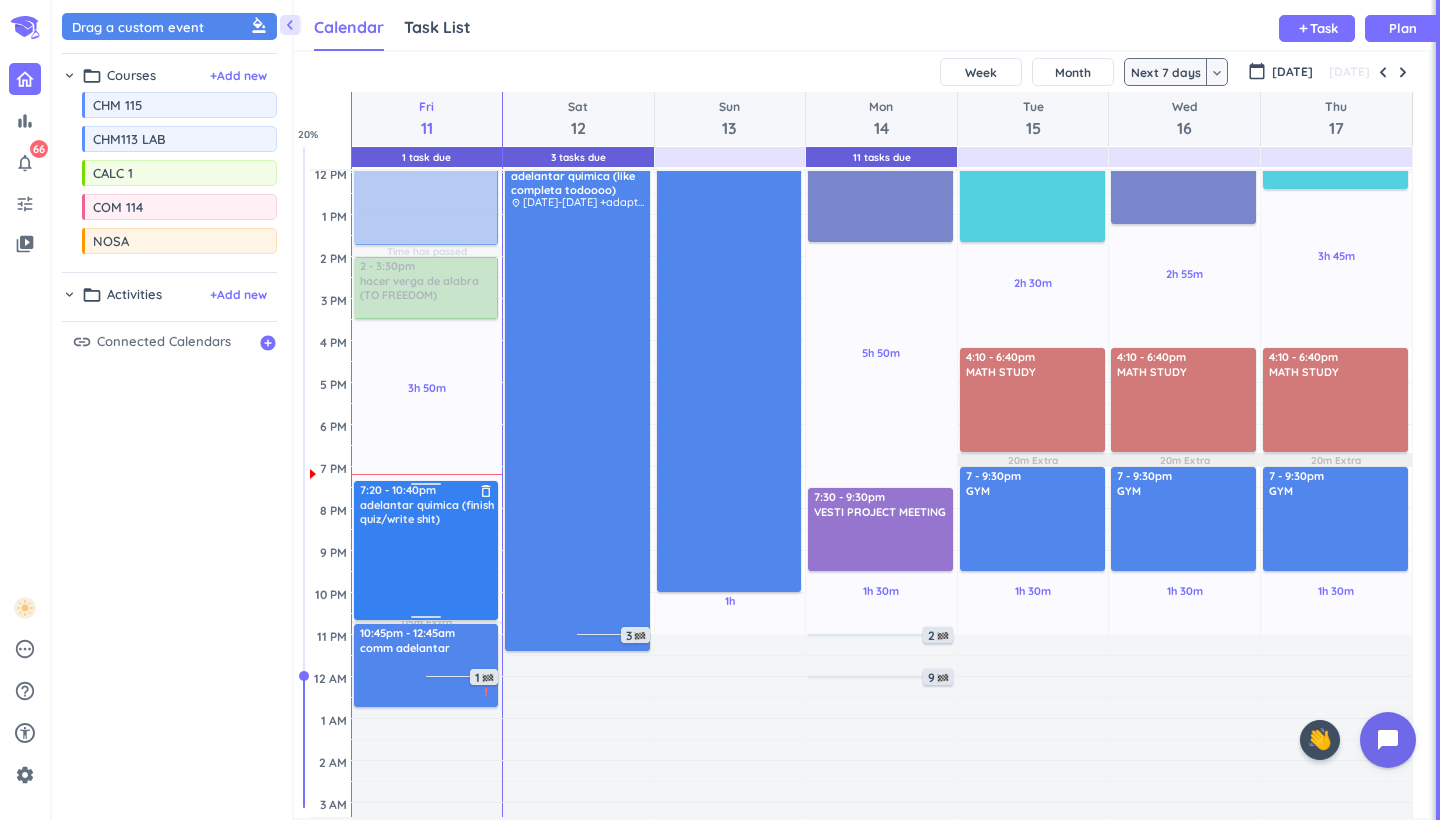 click at bounding box center (426, 487) 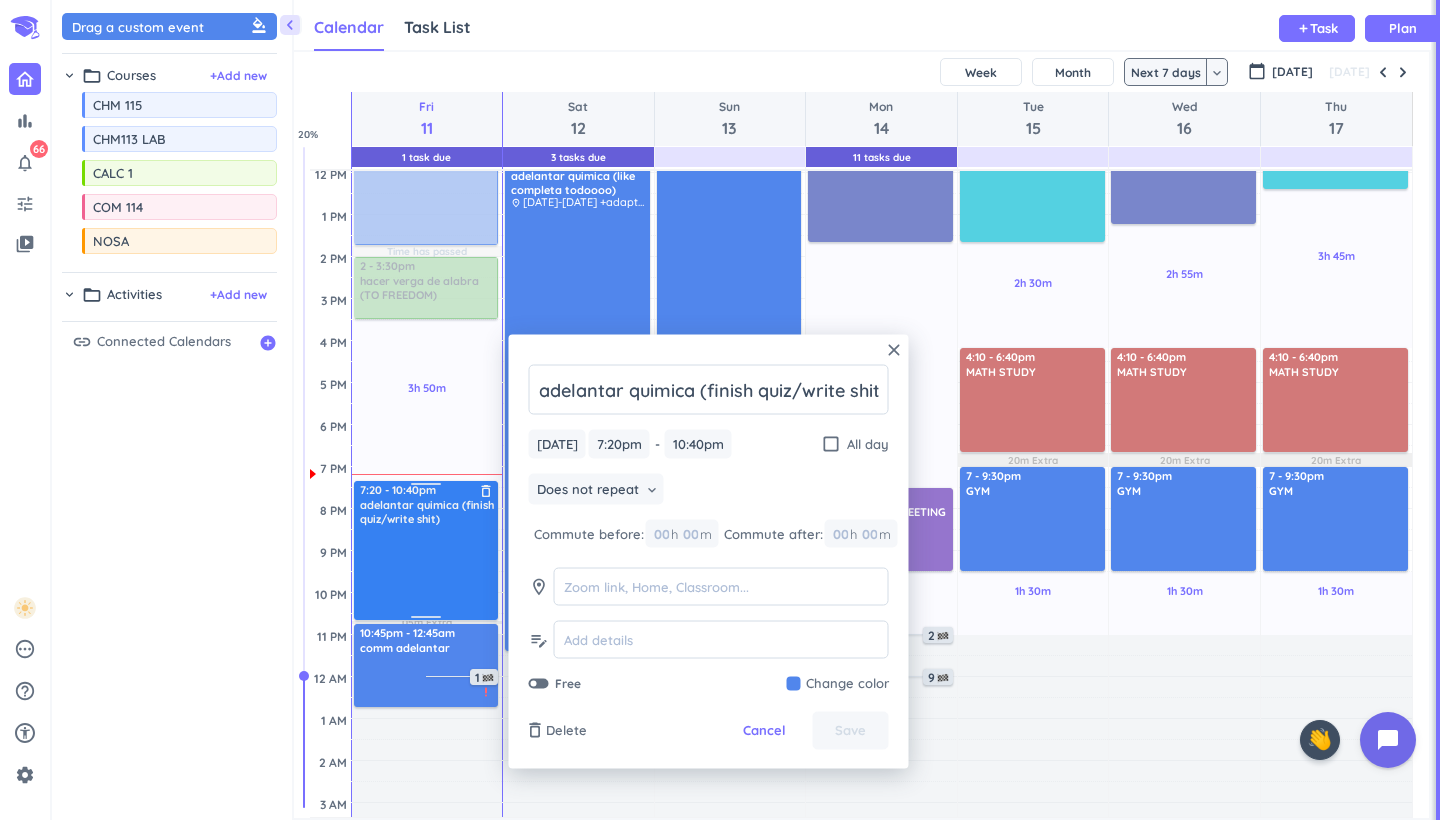 scroll, scrollTop: 0, scrollLeft: 9, axis: horizontal 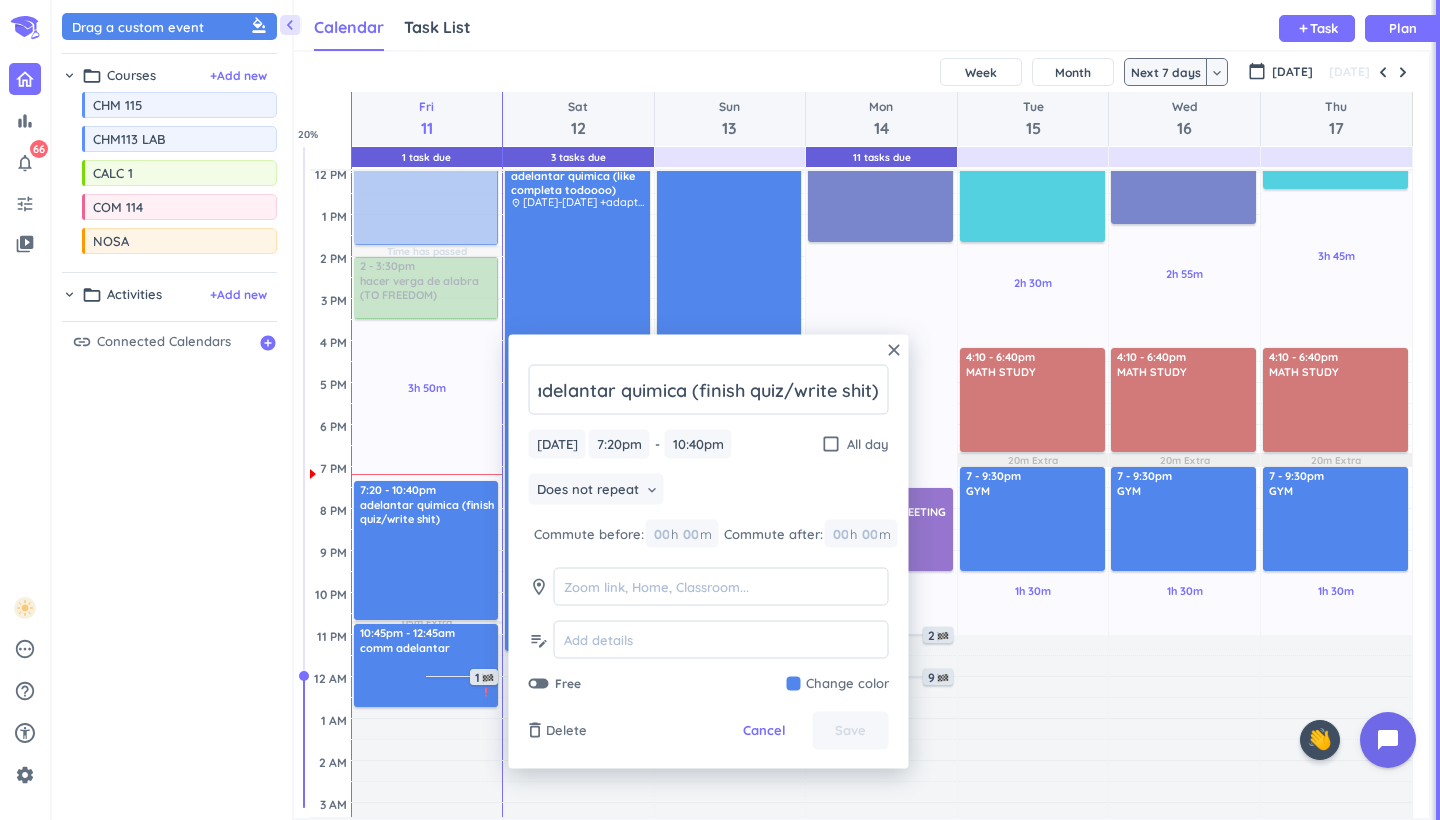 click on "Calendar Task List Calendar keyboard_arrow_down add Task Plan" at bounding box center (862, 25) 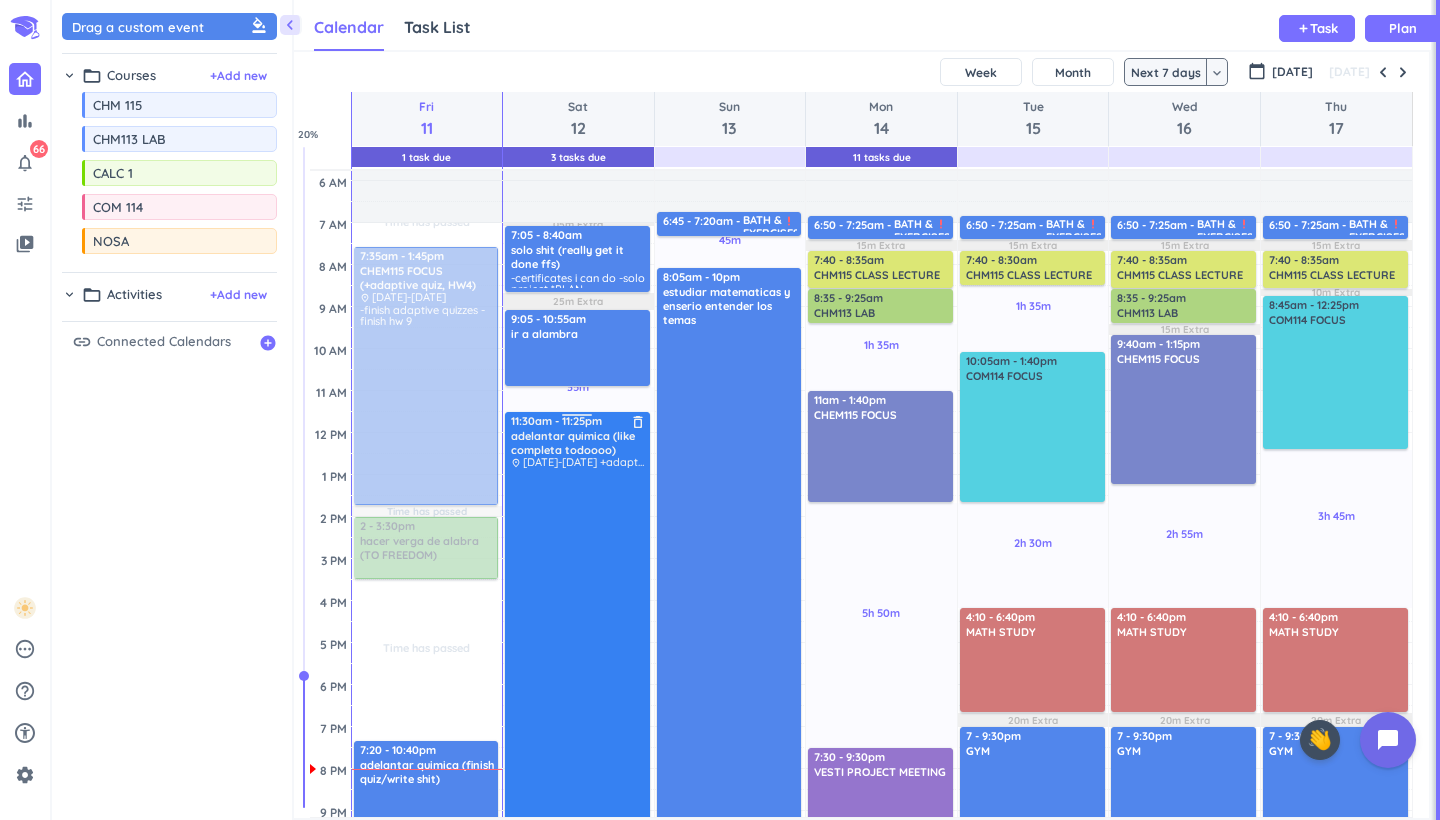 scroll, scrollTop: 70, scrollLeft: 0, axis: vertical 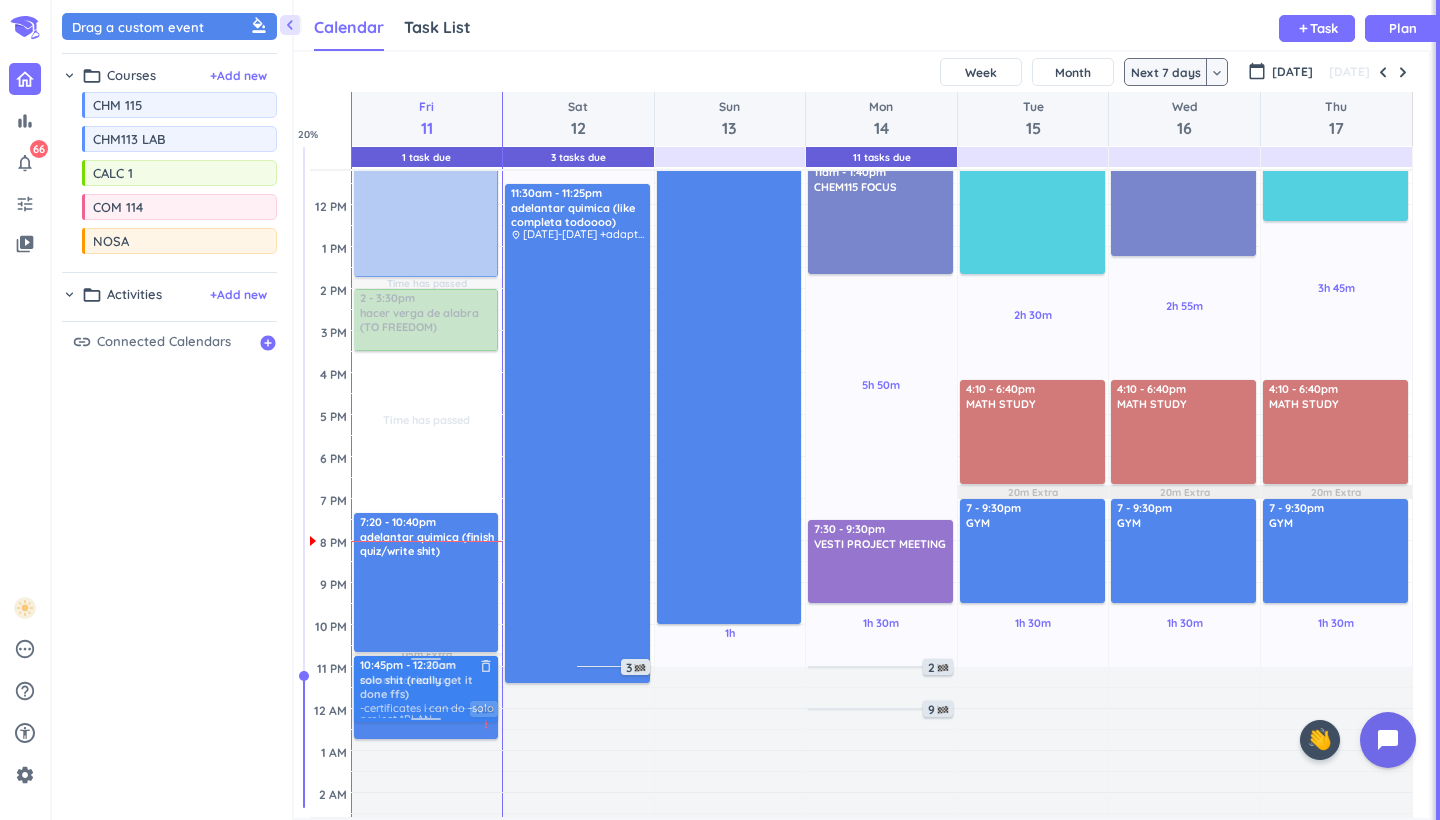 drag, startPoint x: 588, startPoint y: 260, endPoint x: 408, endPoint y: 686, distance: 462.4673 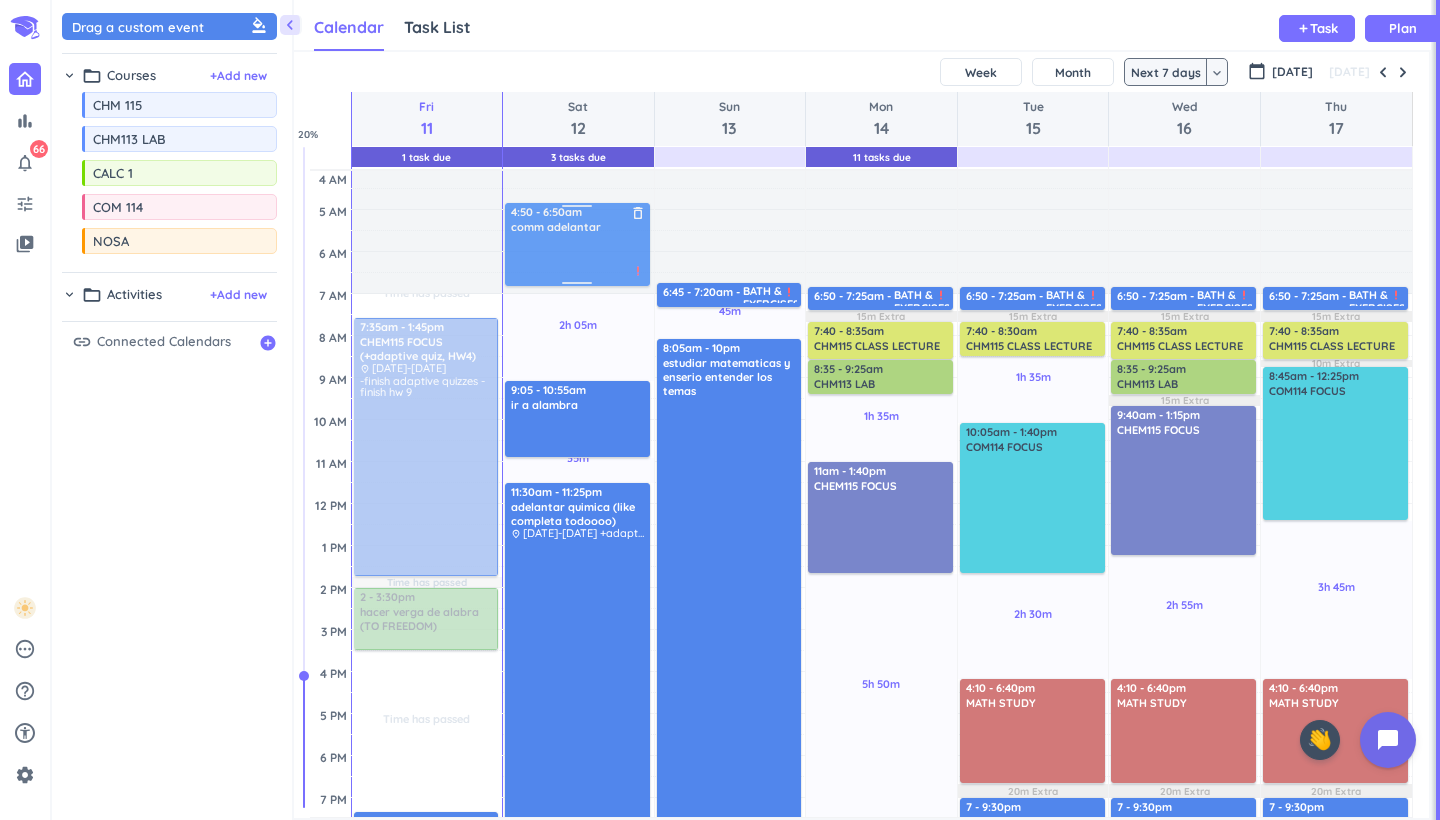 scroll, scrollTop: 3, scrollLeft: 0, axis: vertical 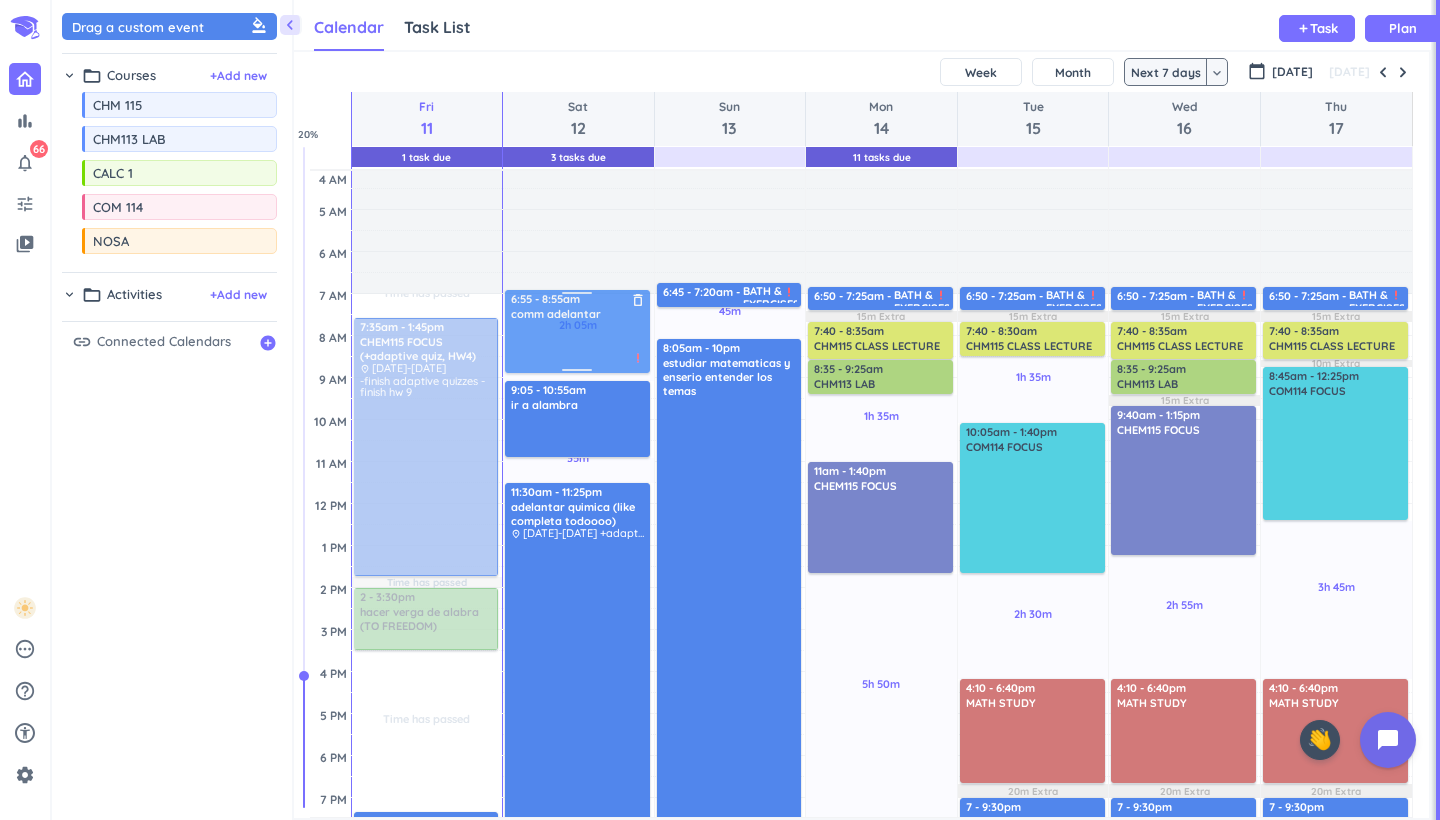 drag, startPoint x: 381, startPoint y: 681, endPoint x: 589, endPoint y: 333, distance: 405.42325 